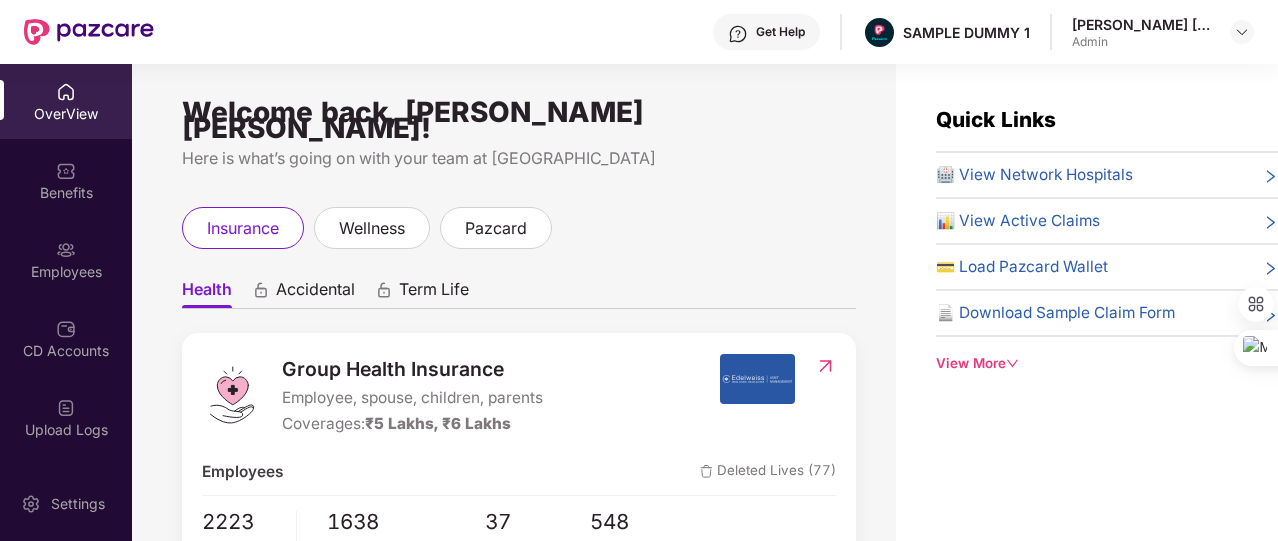 scroll, scrollTop: 0, scrollLeft: 0, axis: both 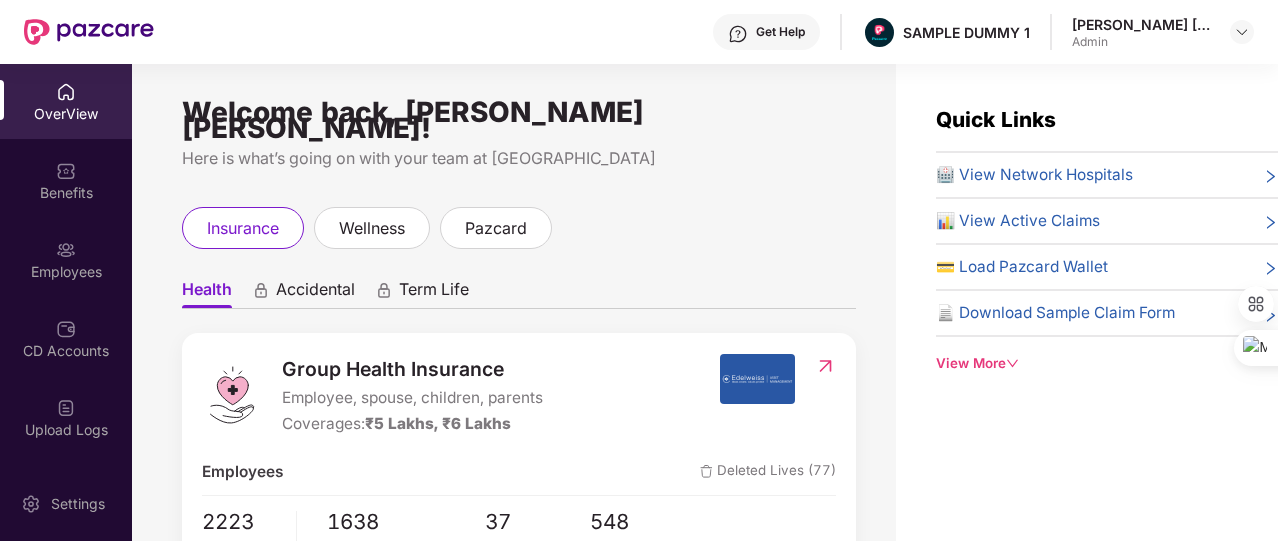 click on "View More" at bounding box center (1107, 363) 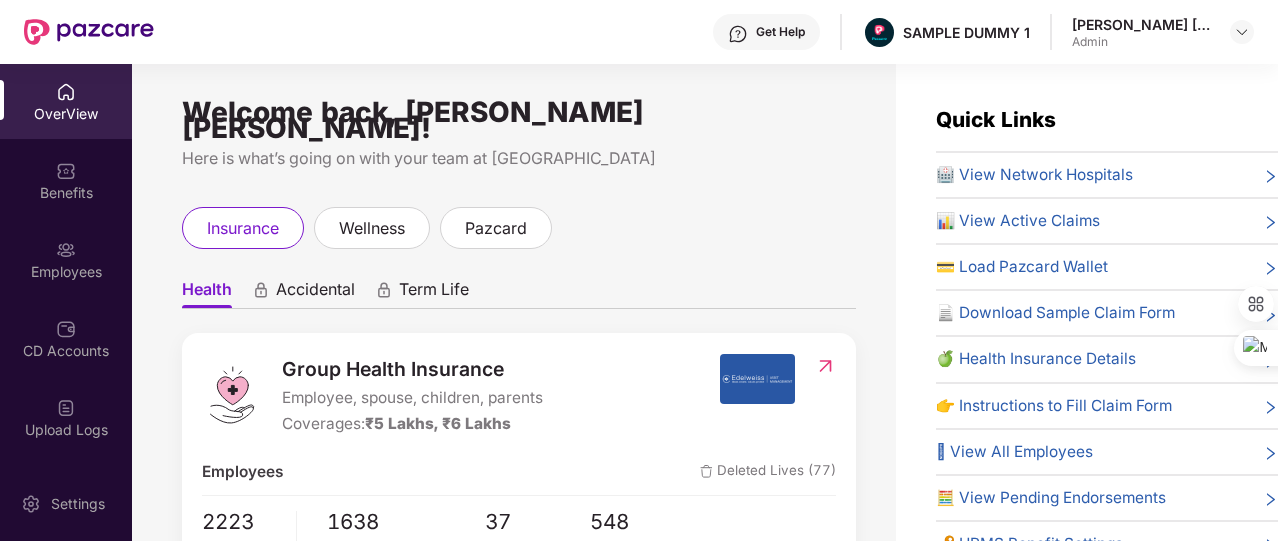 scroll, scrollTop: 84, scrollLeft: 0, axis: vertical 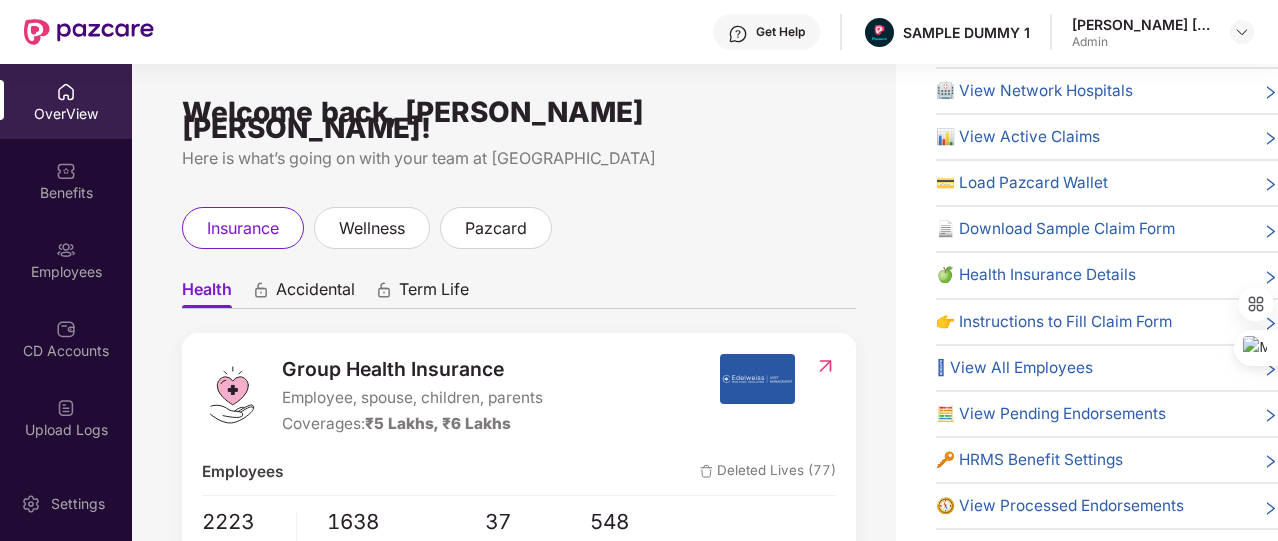 click on "🔑 HRMS Benefit Settings" at bounding box center [1029, 460] 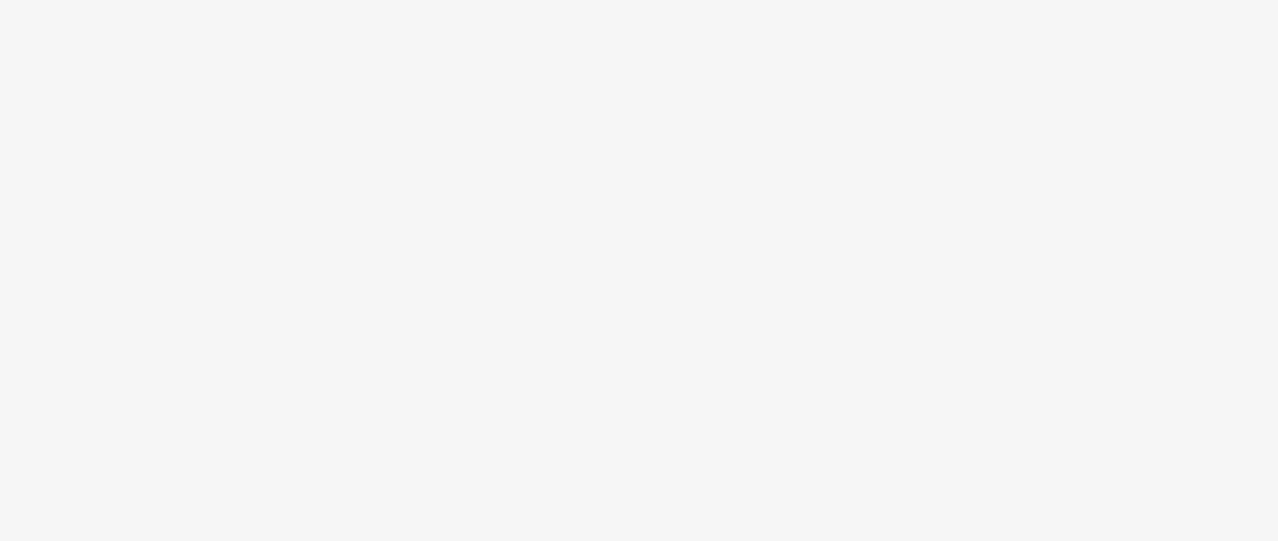 scroll, scrollTop: 0, scrollLeft: 0, axis: both 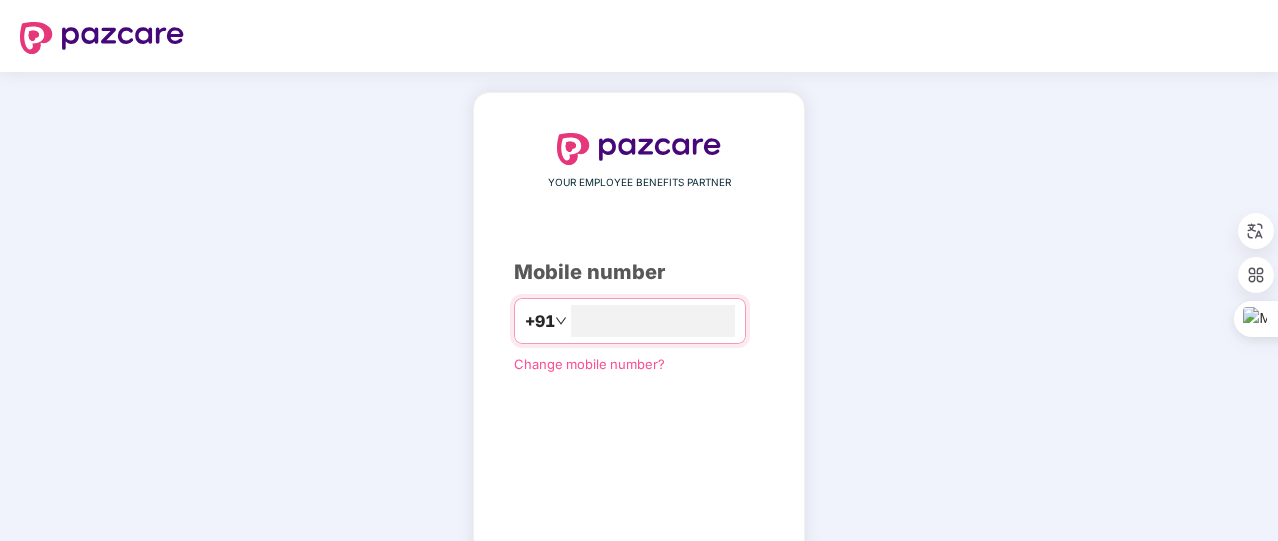 type on "**********" 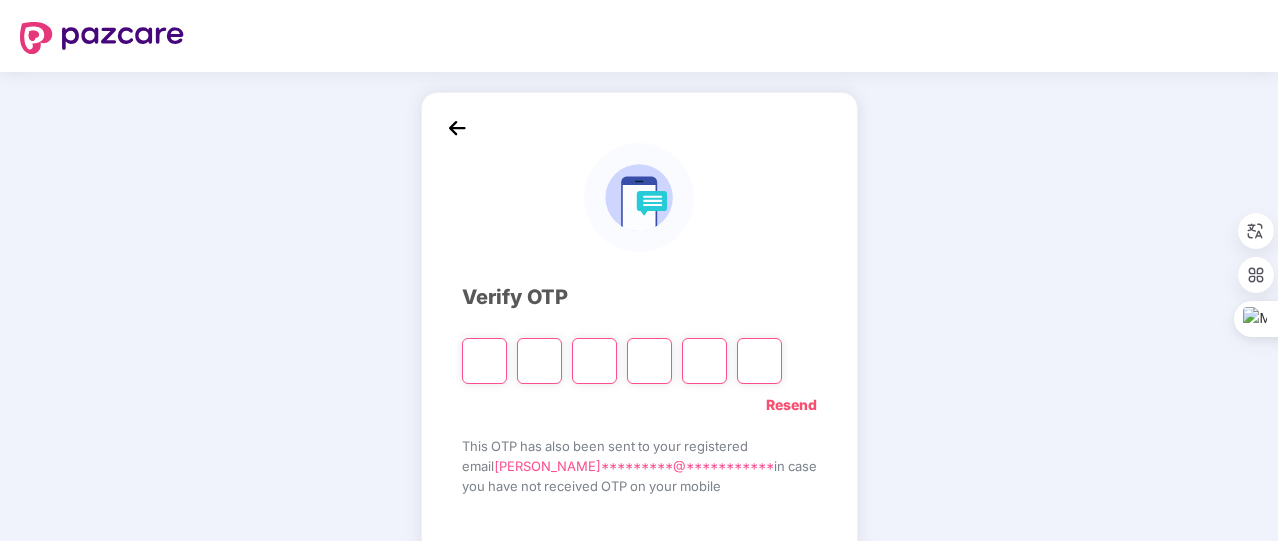 type on "*" 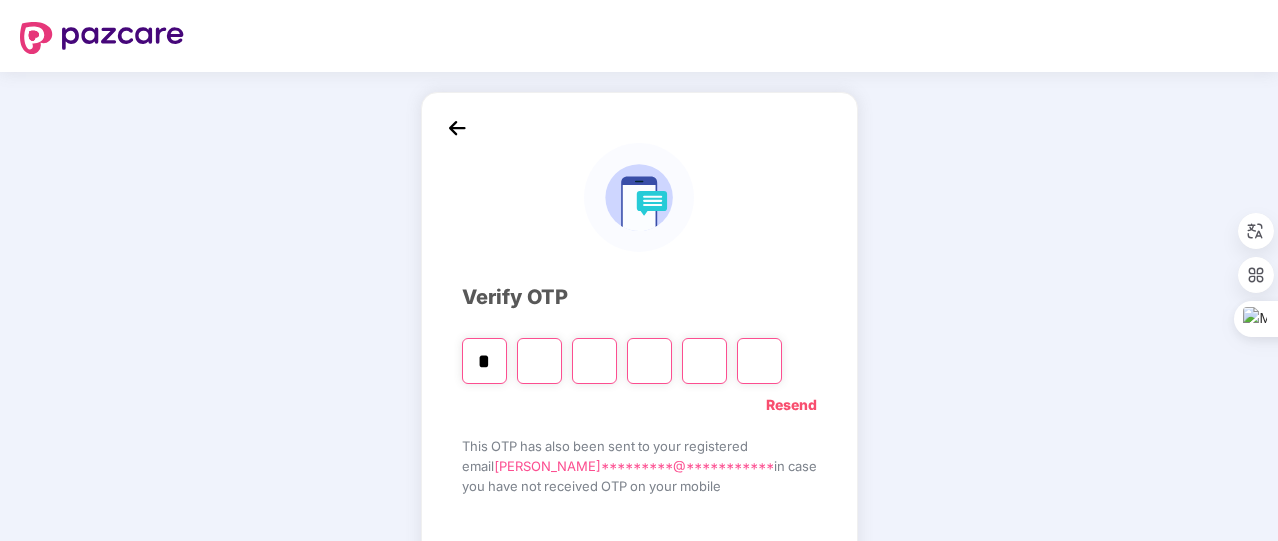 type on "*" 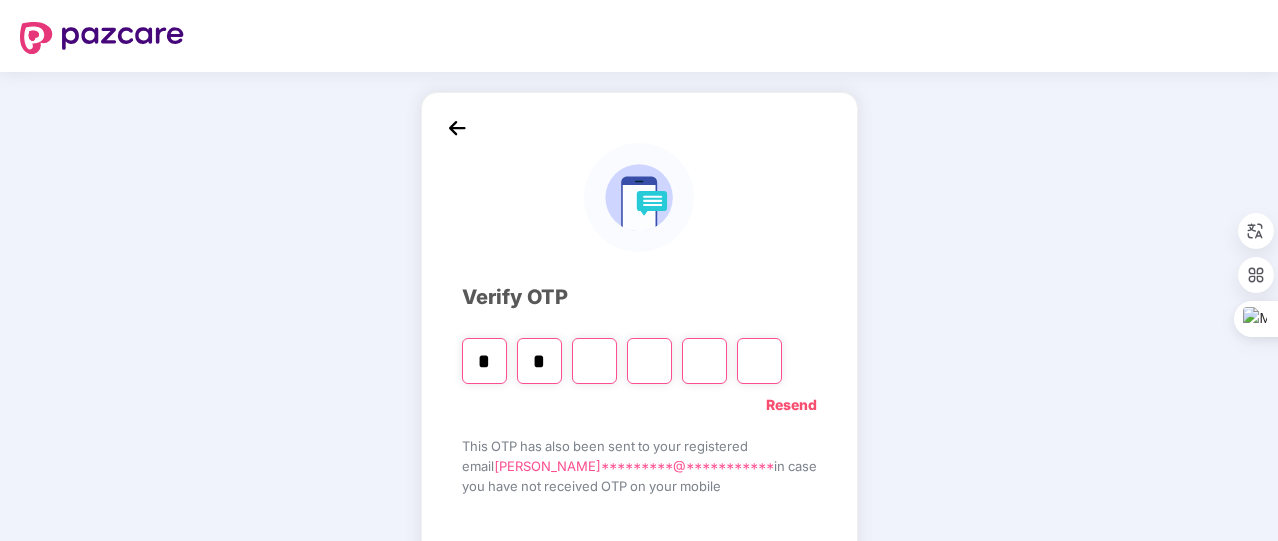 type on "*" 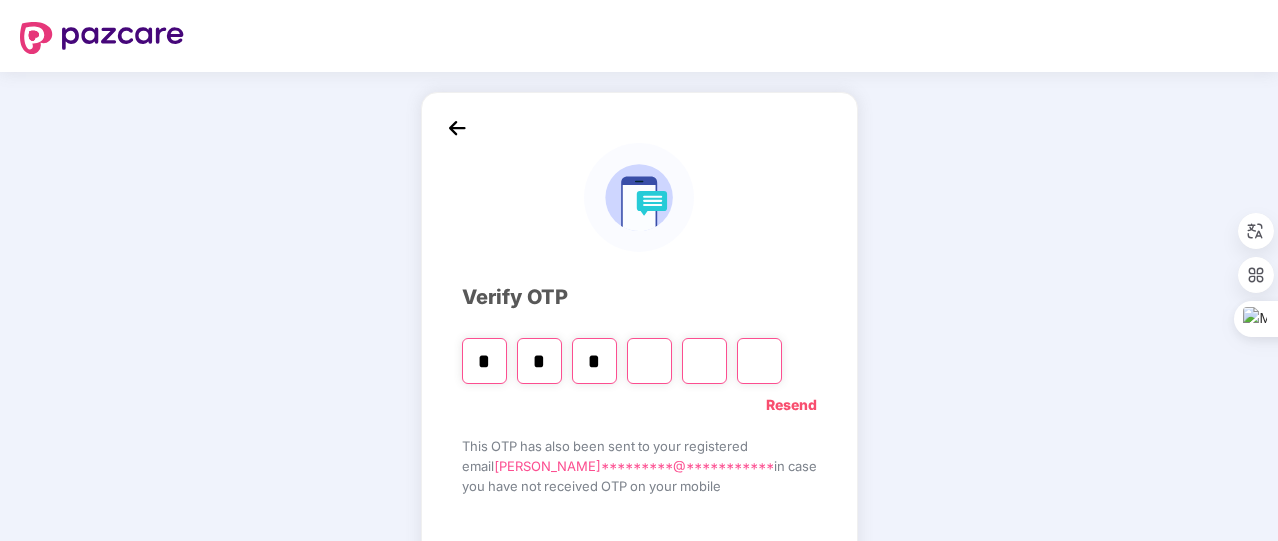 type on "*" 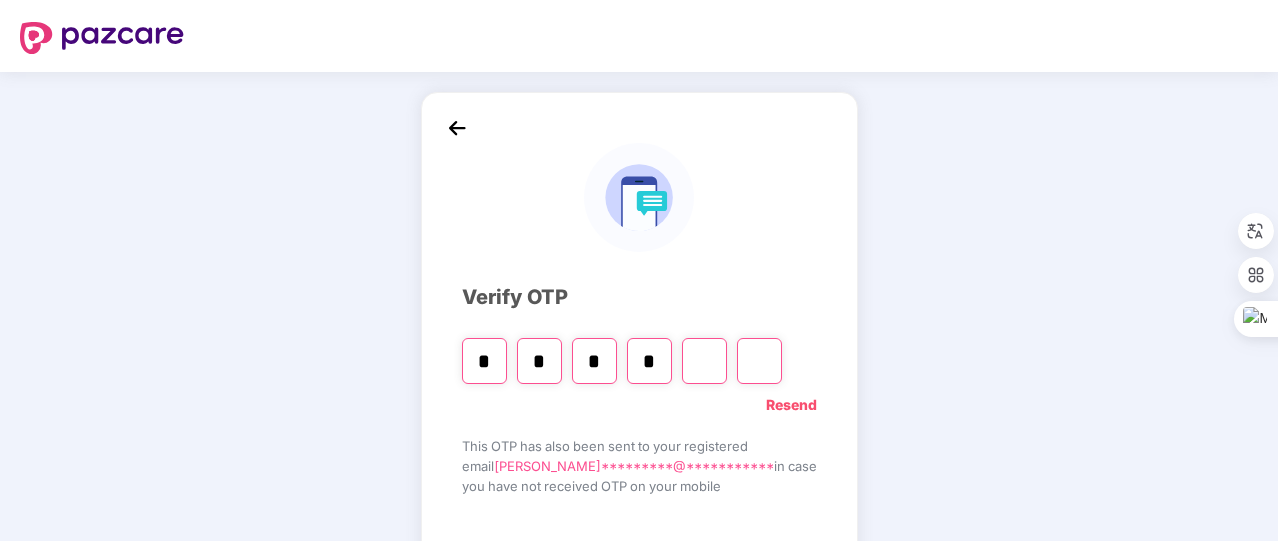 type on "*" 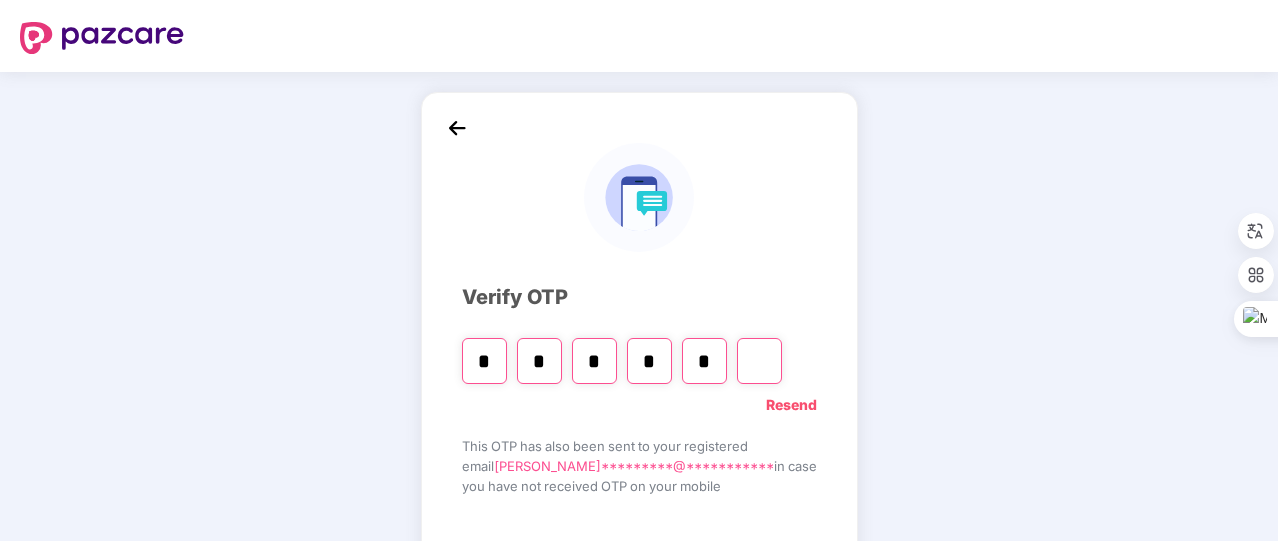 type on "*" 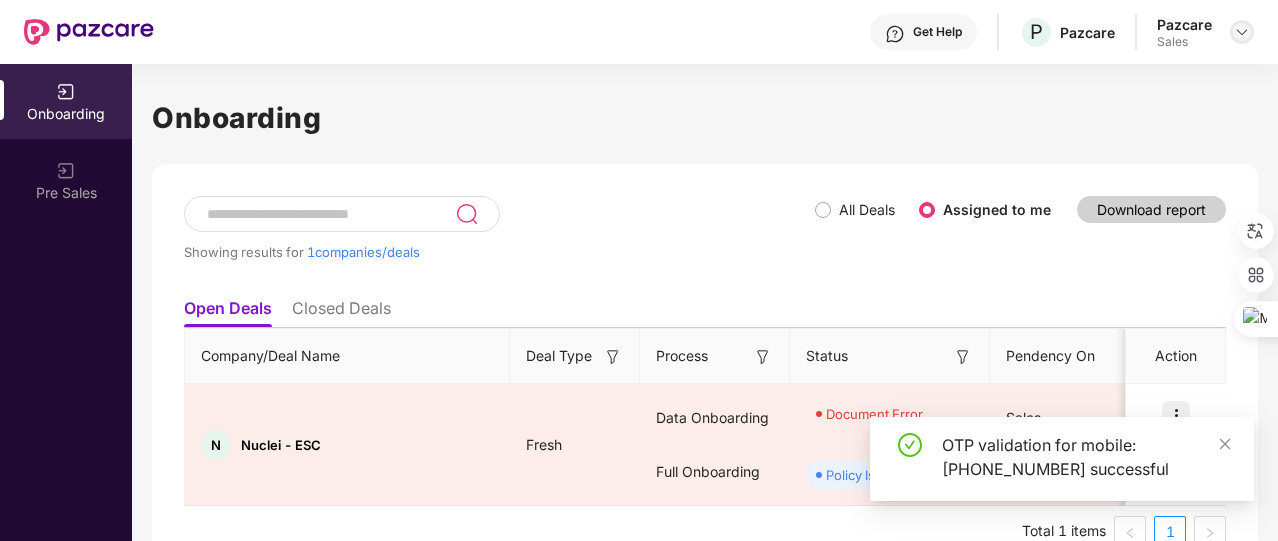 click at bounding box center [1242, 32] 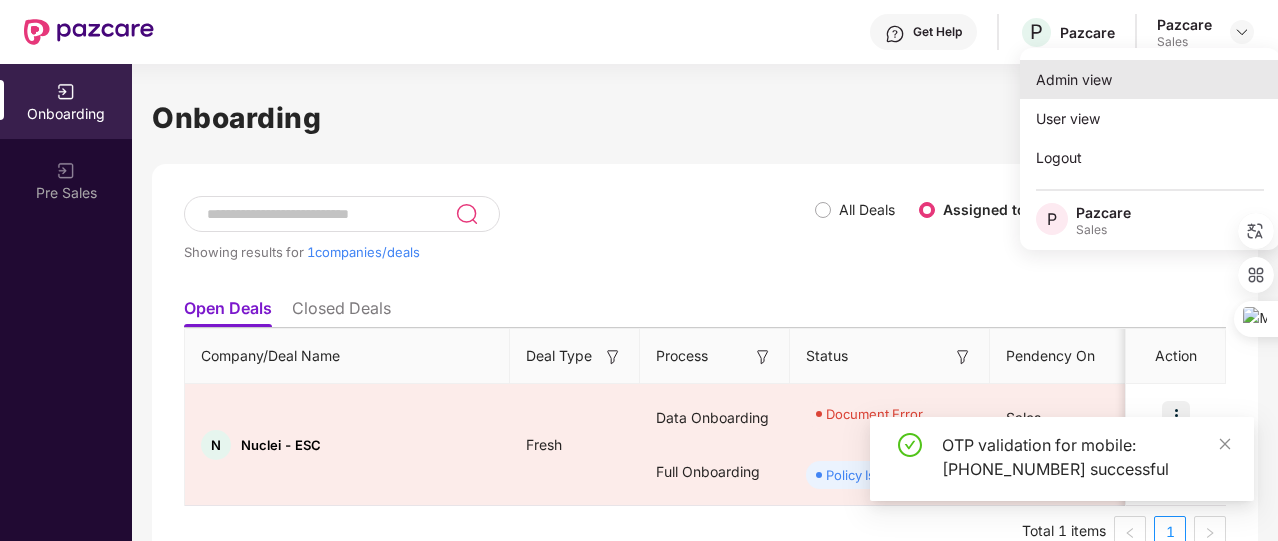 click on "Admin view" at bounding box center (1150, 79) 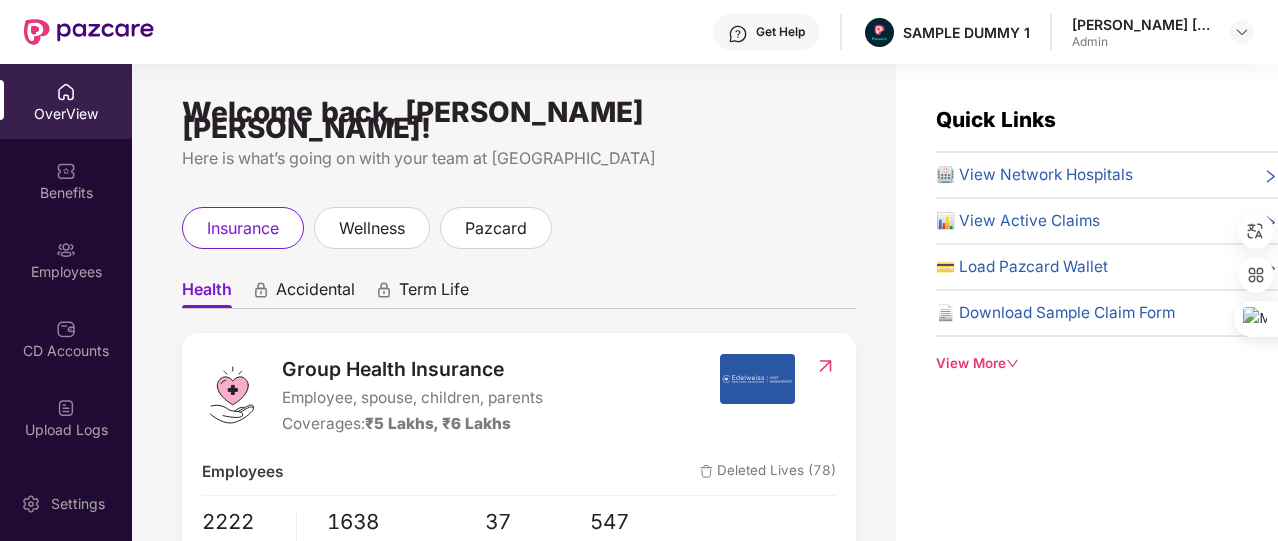 click on "View More" at bounding box center [1107, 363] 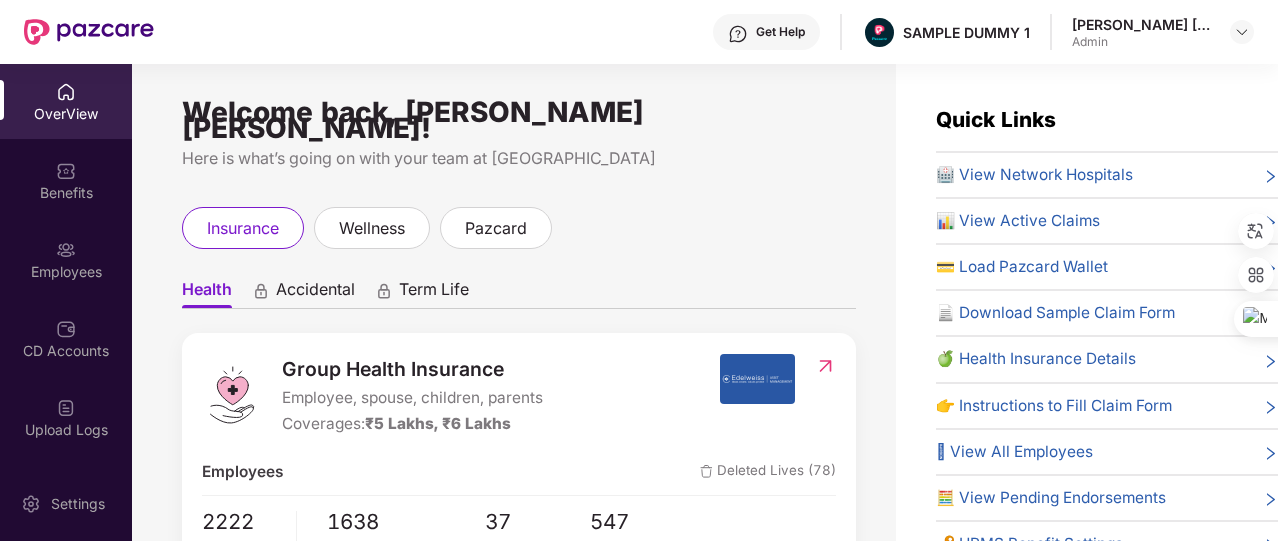 scroll, scrollTop: 84, scrollLeft: 0, axis: vertical 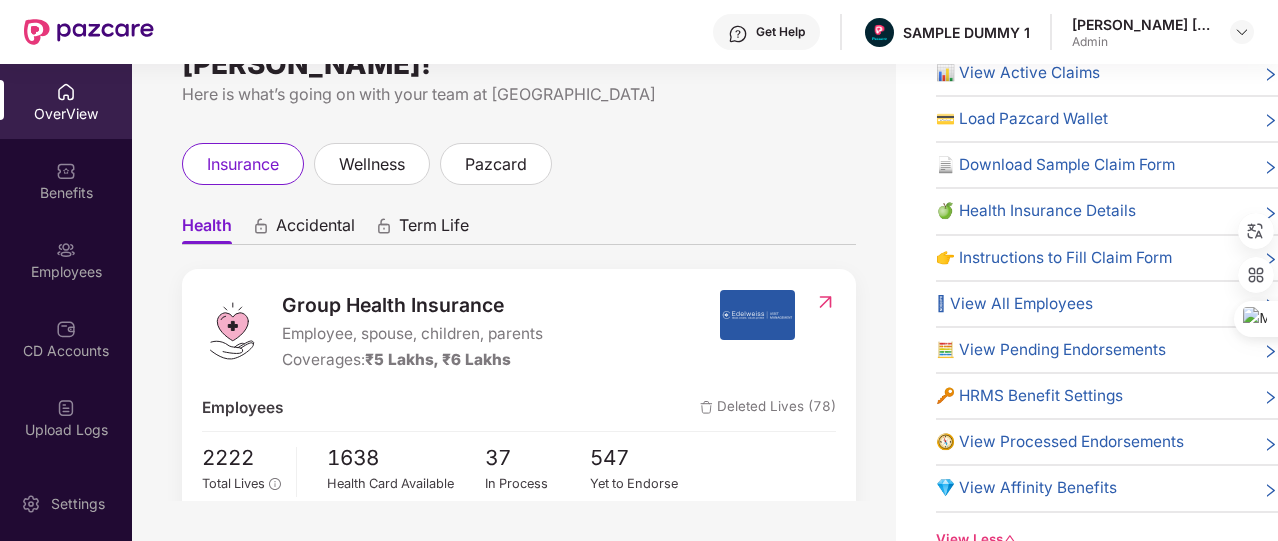 click on "🔑 HRMS Benefit Settings" at bounding box center (1029, 396) 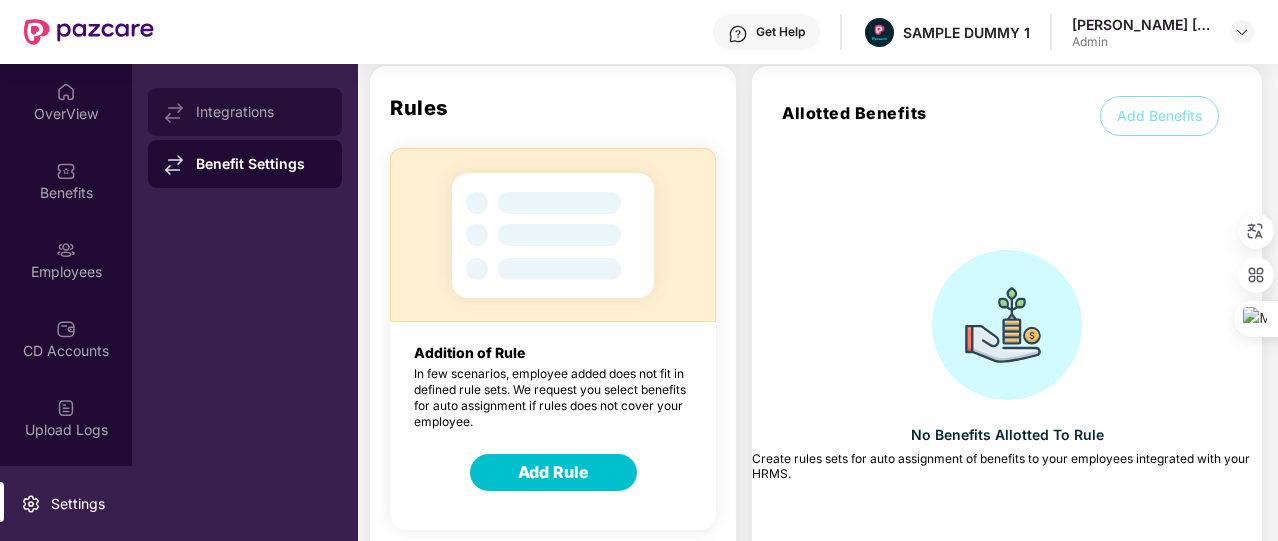 click on "Integrations" at bounding box center (245, 112) 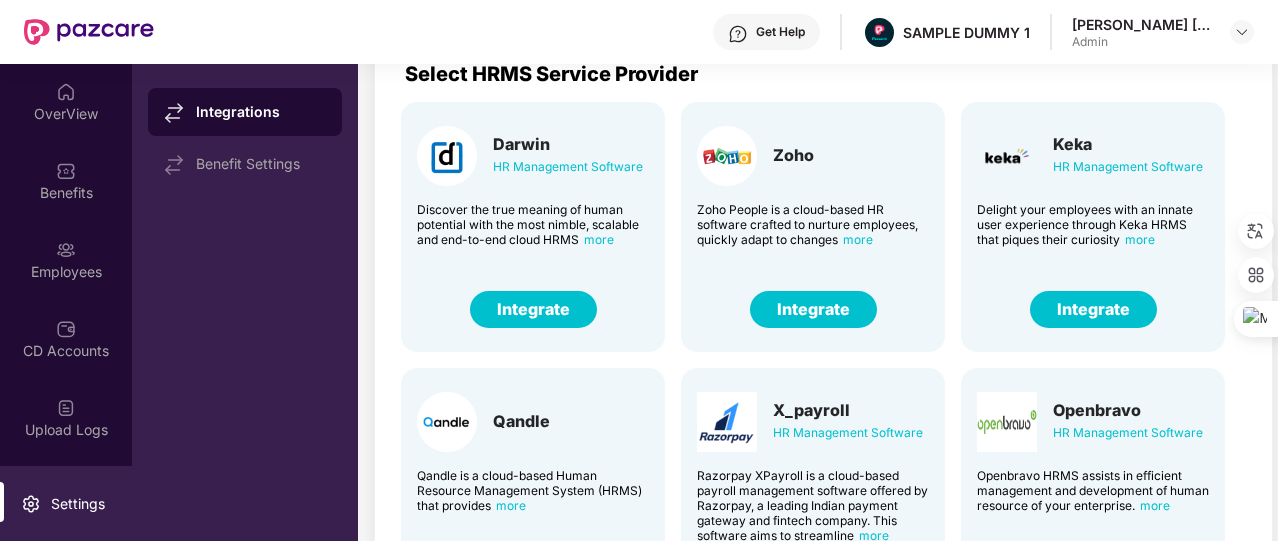 scroll, scrollTop: 0, scrollLeft: 0, axis: both 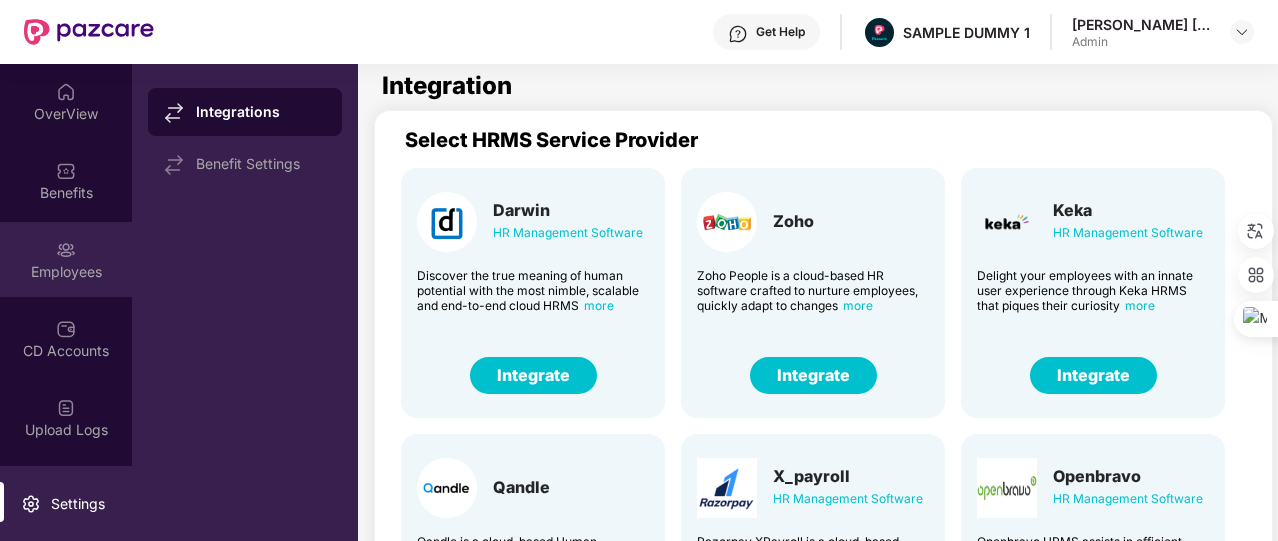 click on "Employees" at bounding box center (66, 259) 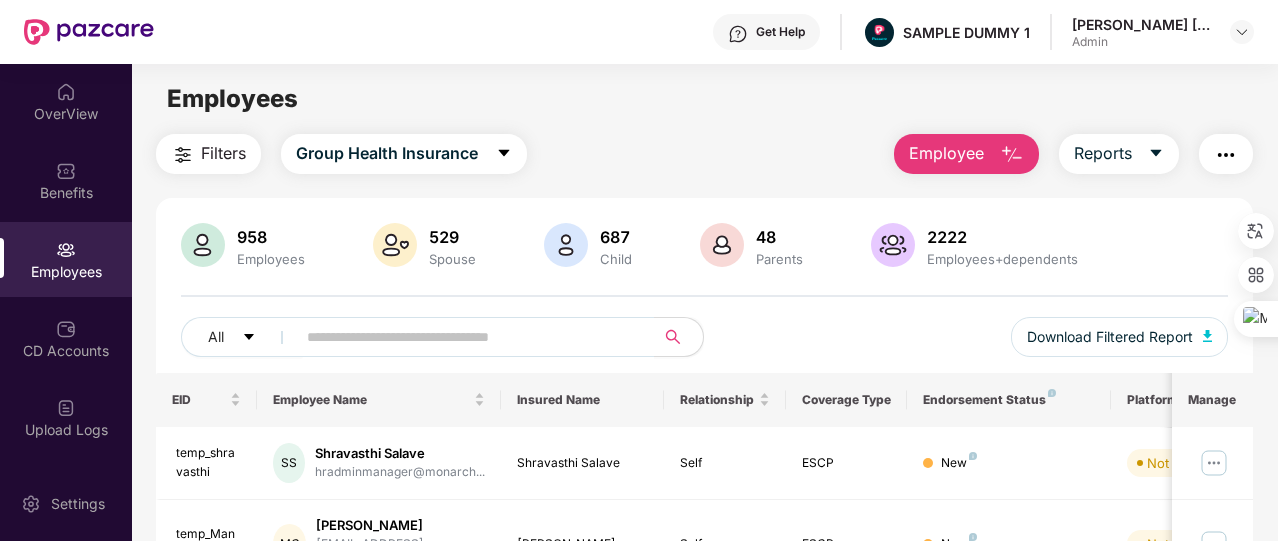 click on "Employee" at bounding box center (966, 154) 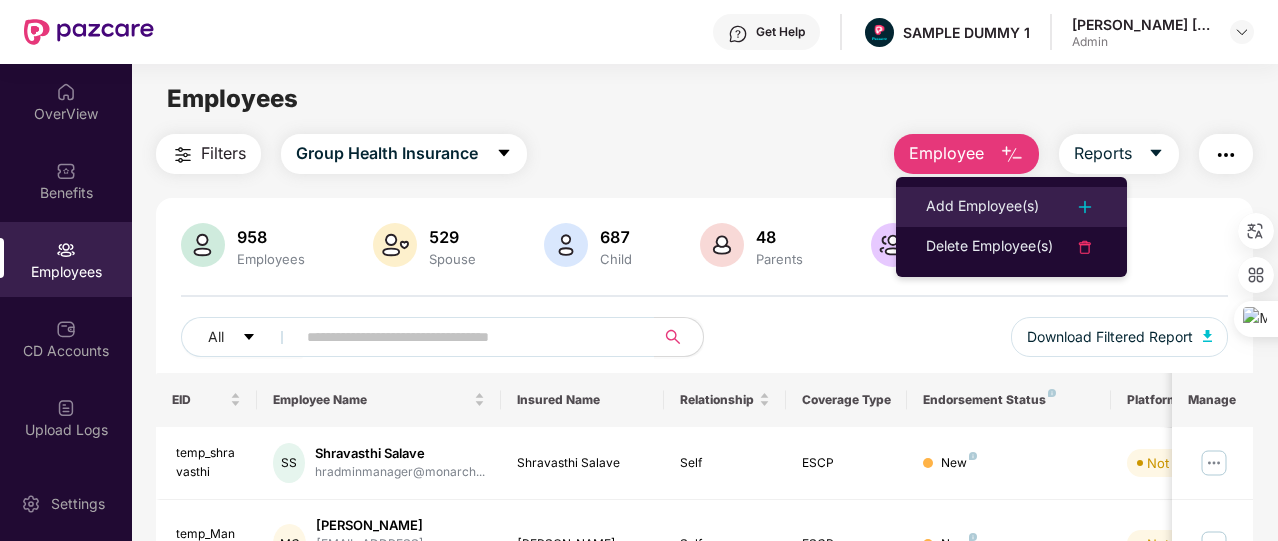 click on "Add Employee(s)" at bounding box center (982, 207) 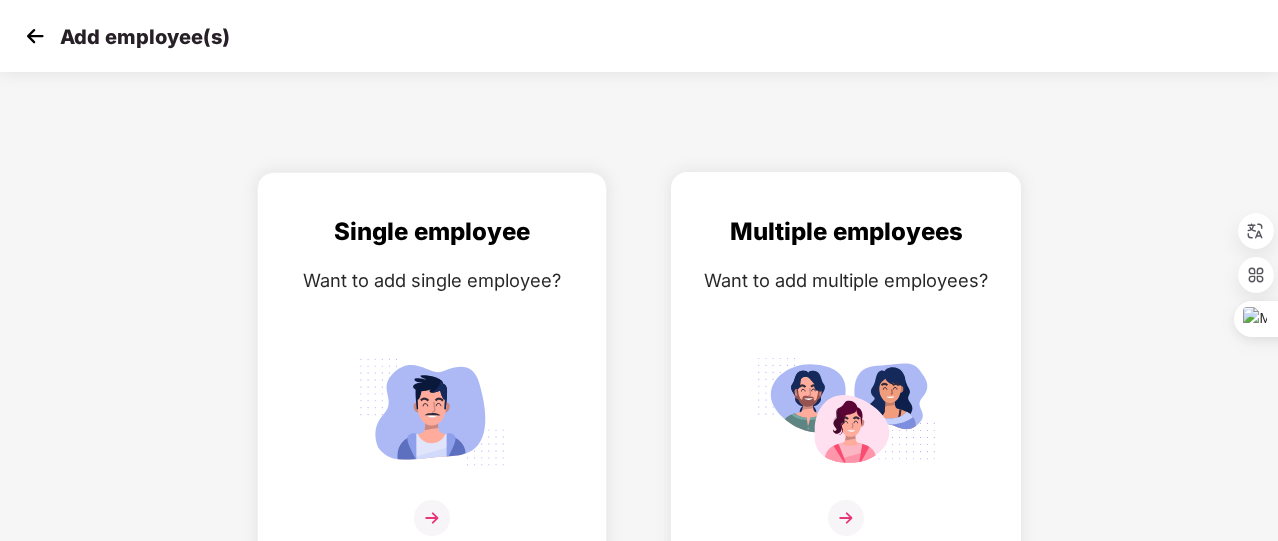 click on "Multiple employees Want to add multiple employees?" at bounding box center (846, 387) 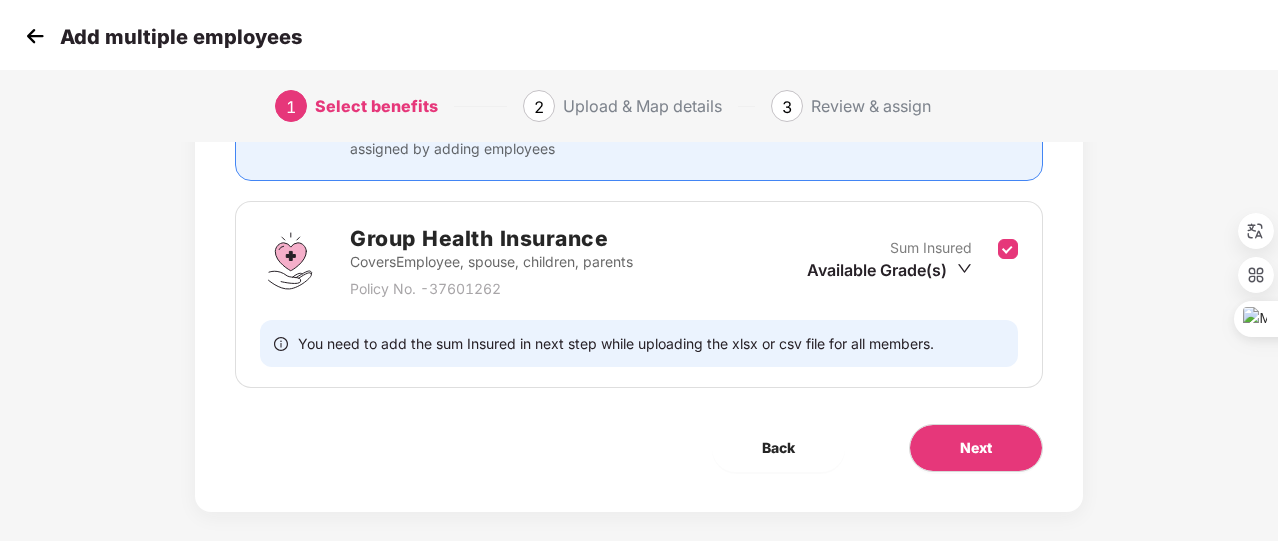 scroll, scrollTop: 258, scrollLeft: 0, axis: vertical 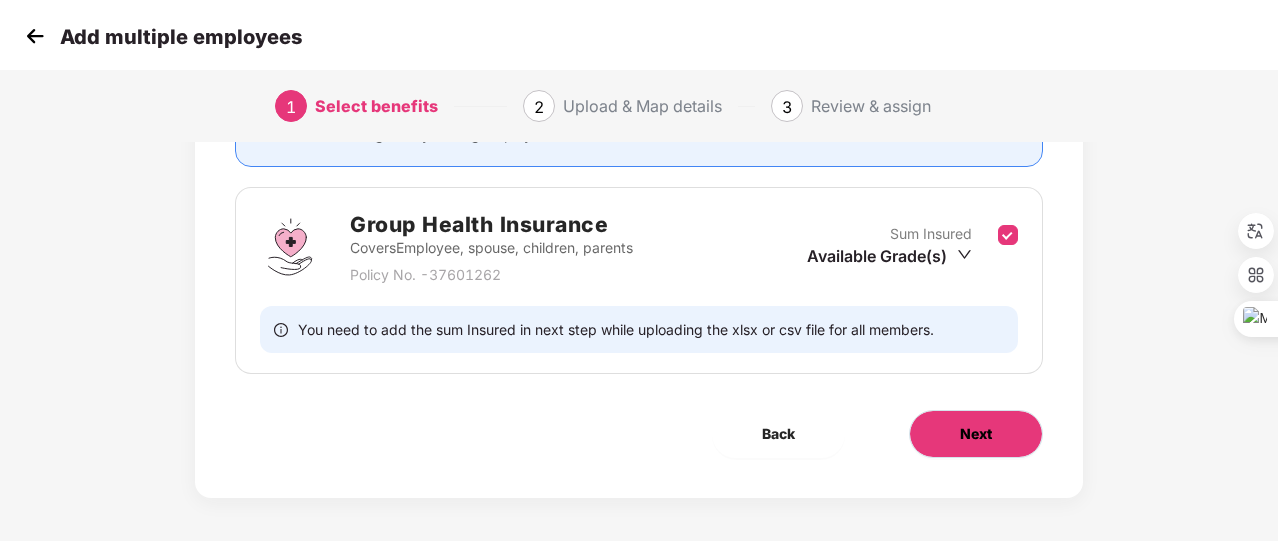 click on "Next" at bounding box center (976, 434) 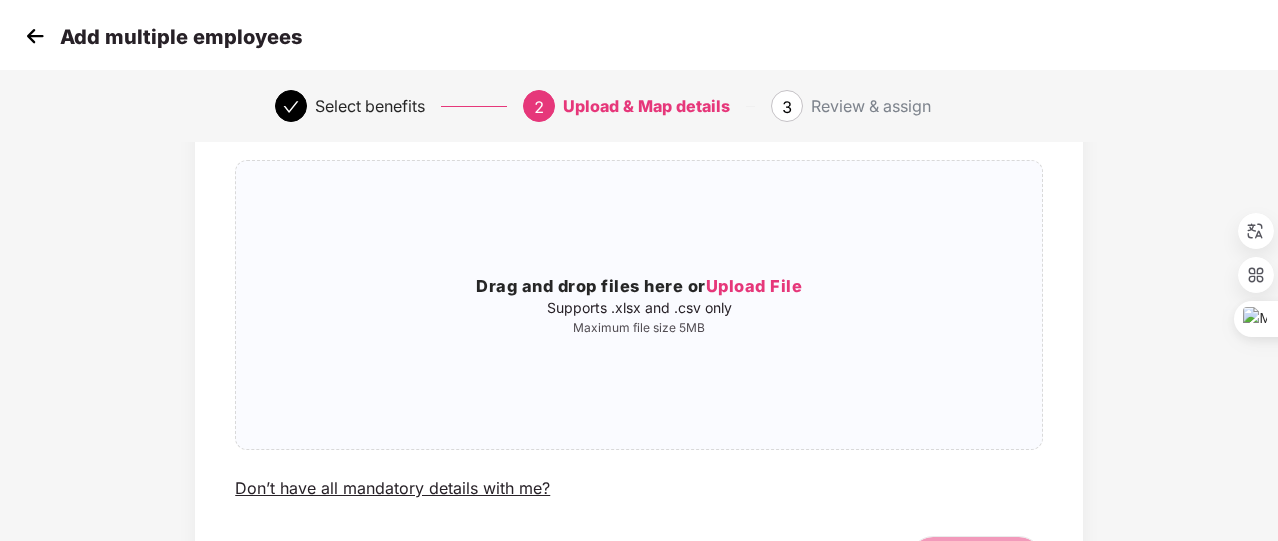 scroll, scrollTop: 130, scrollLeft: 0, axis: vertical 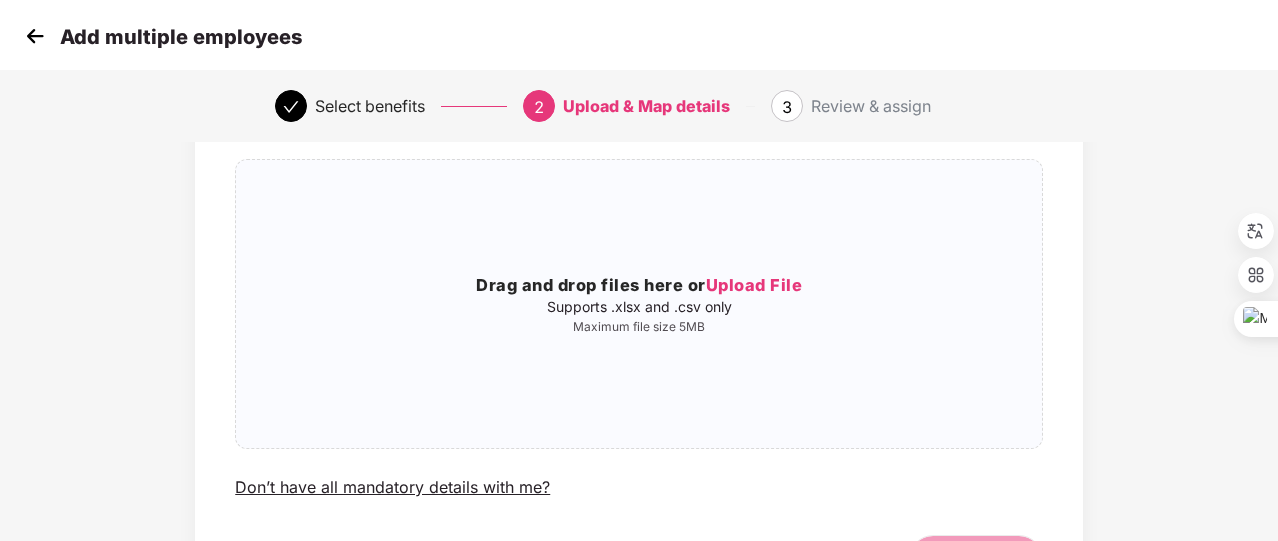 click at bounding box center (35, 36) 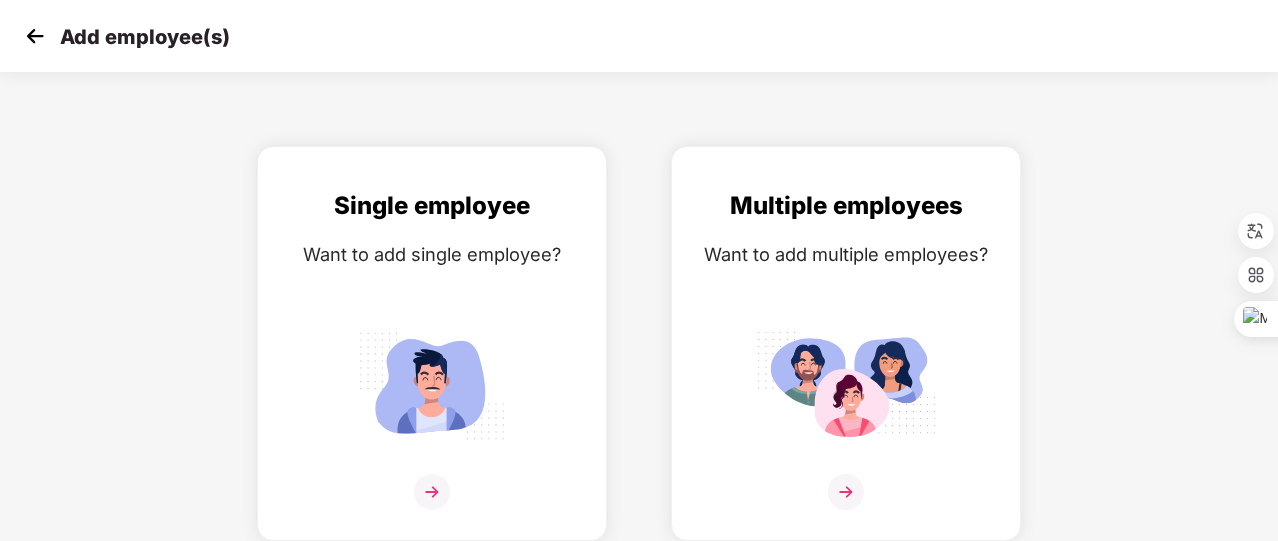 scroll, scrollTop: 0, scrollLeft: 0, axis: both 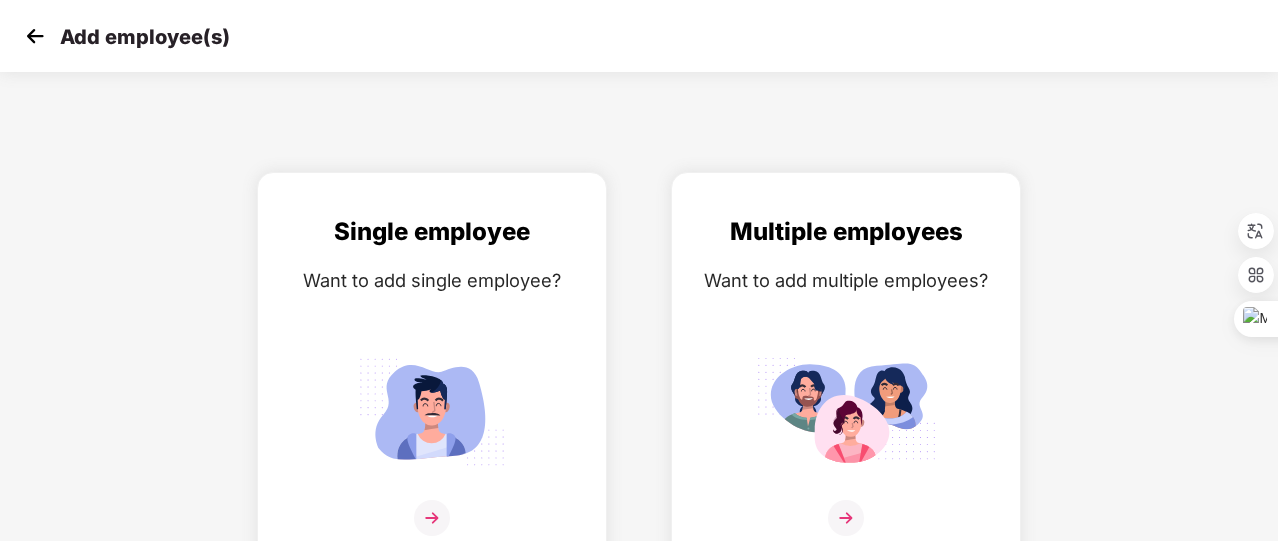 click at bounding box center (35, 36) 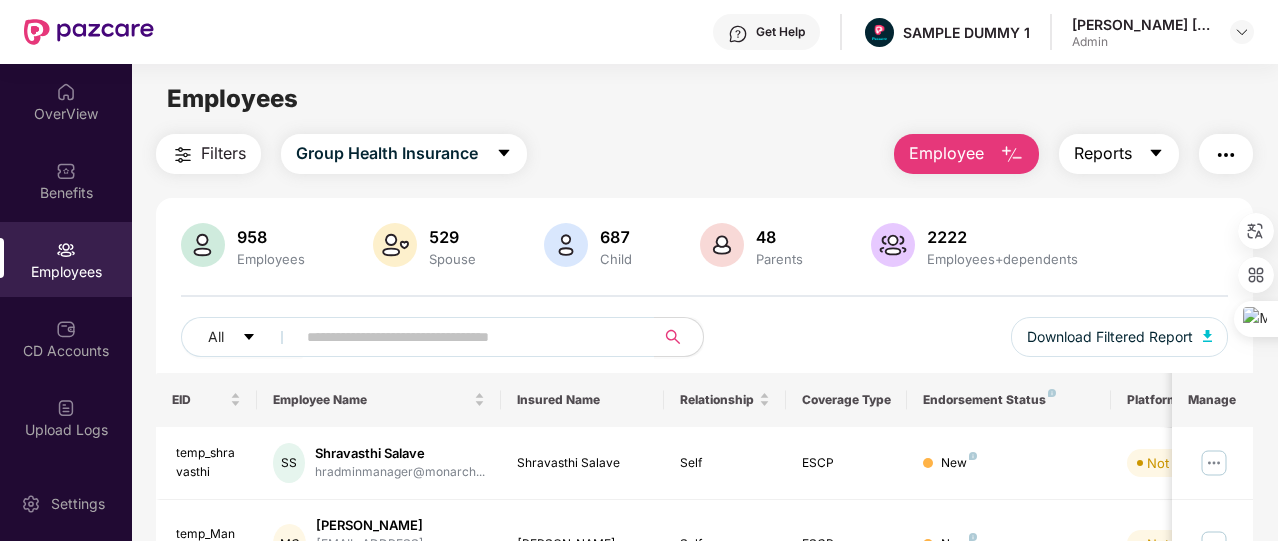 click on "Reports" at bounding box center (1119, 154) 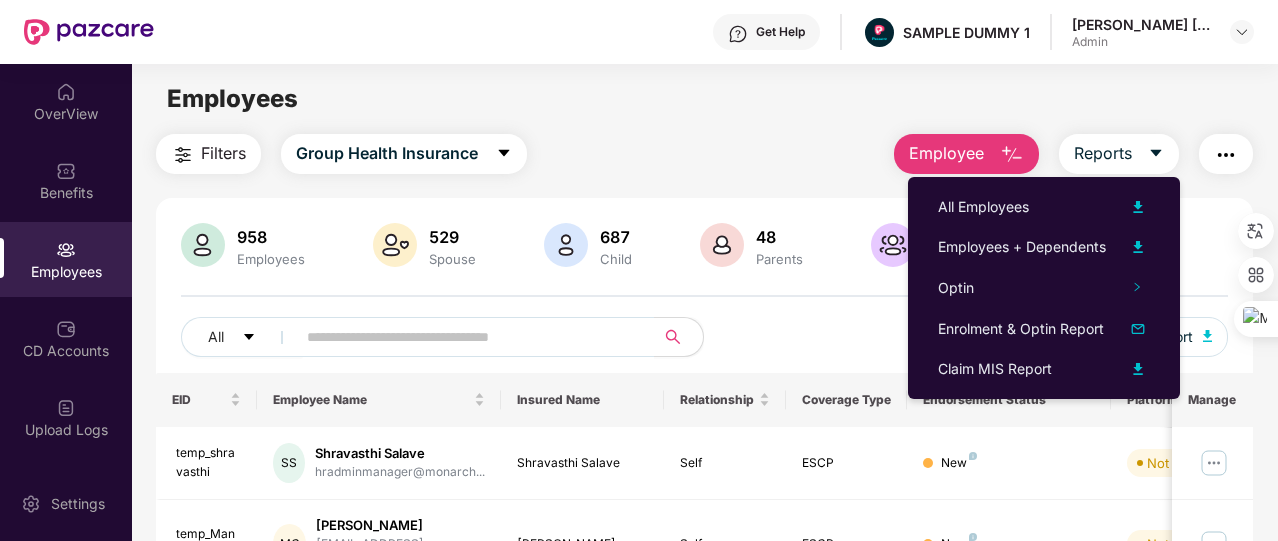 click at bounding box center (1226, 155) 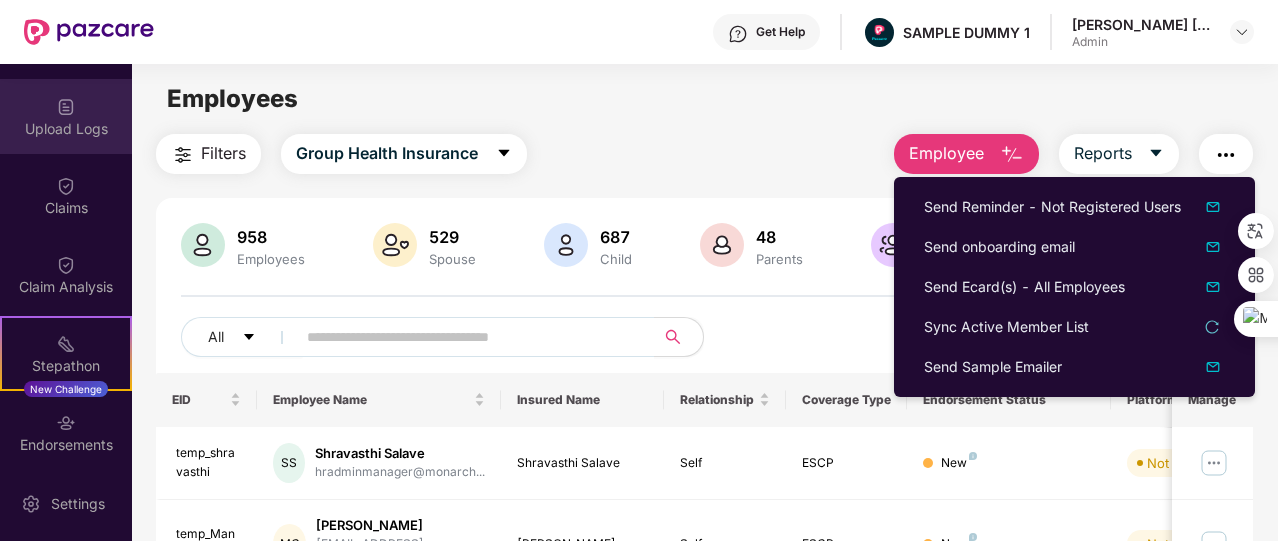 scroll, scrollTop: 466, scrollLeft: 0, axis: vertical 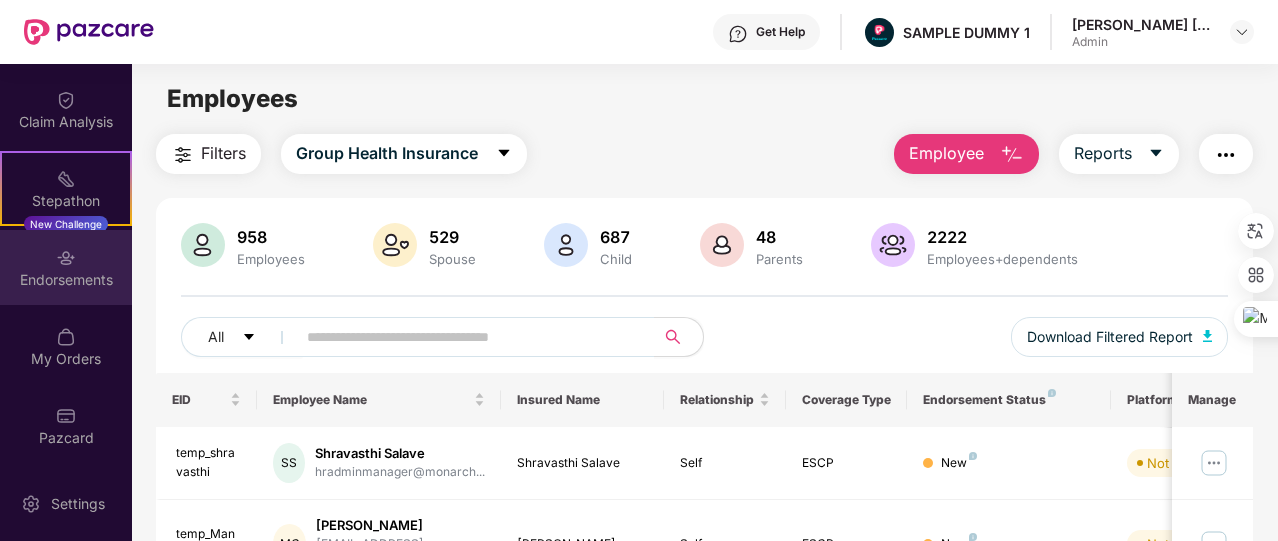 click on "Endorsements" at bounding box center [66, 280] 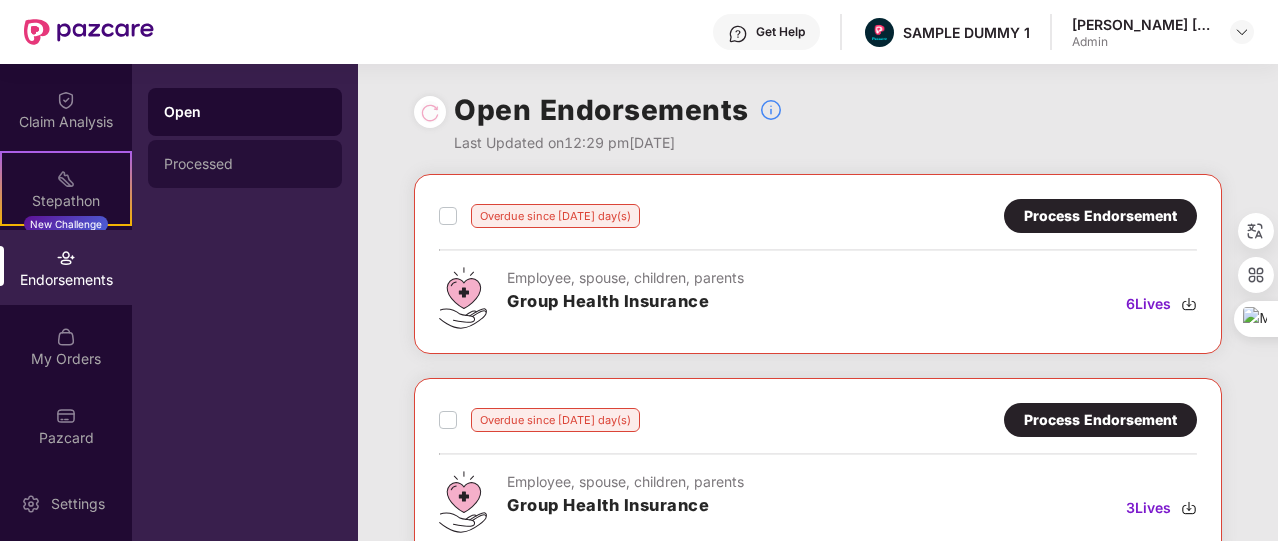 click on "Processed" at bounding box center (245, 164) 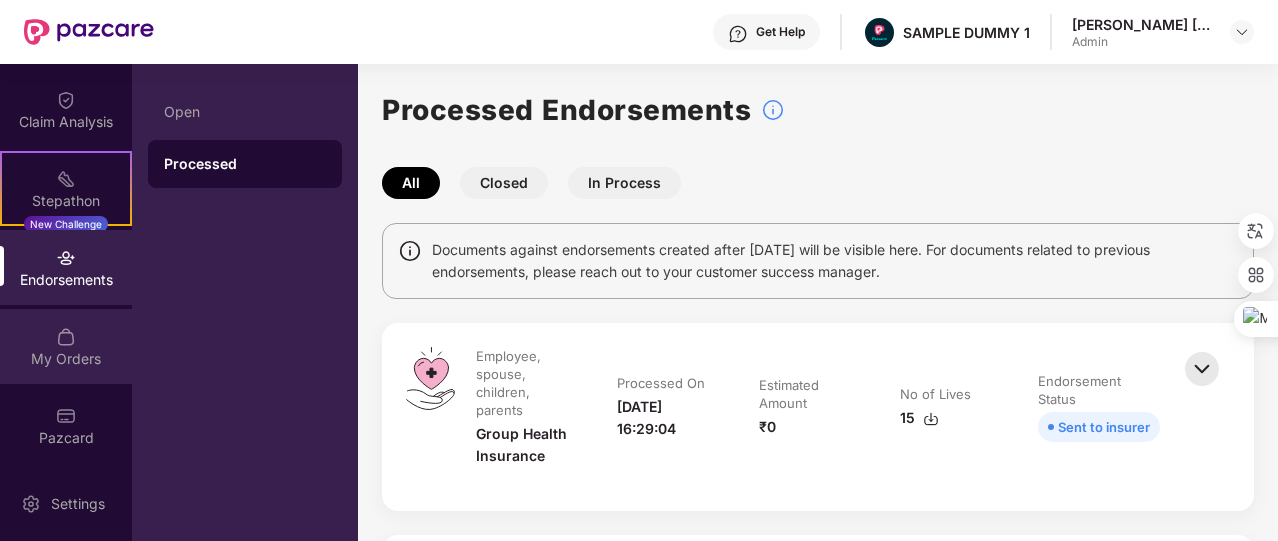 scroll, scrollTop: 0, scrollLeft: 0, axis: both 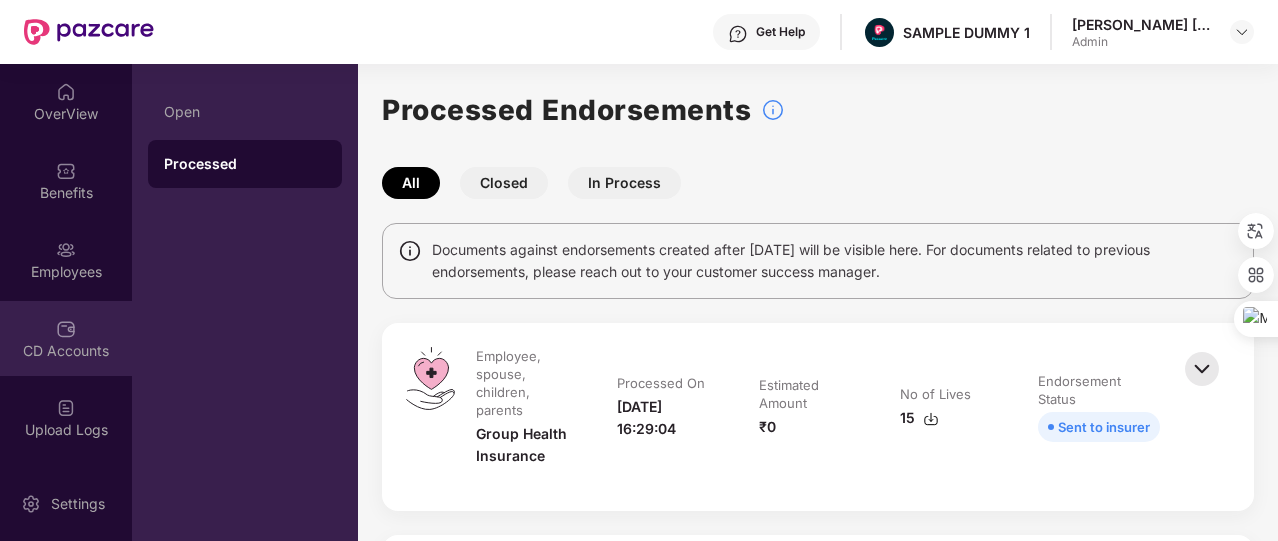 click on "CD Accounts" at bounding box center (66, 338) 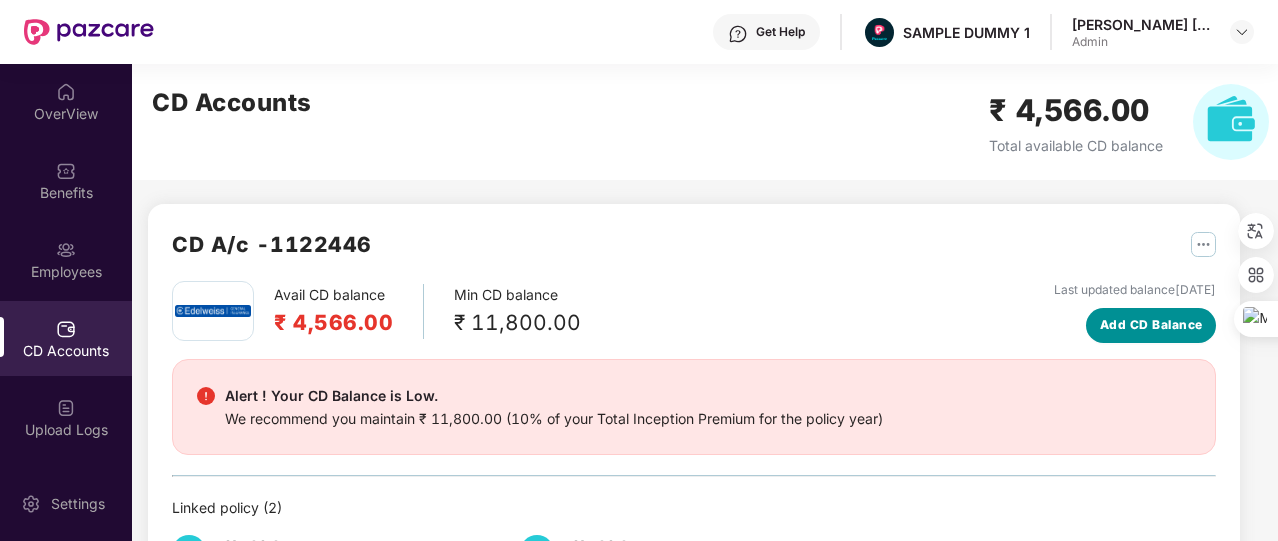 click on "Add CD Balance" at bounding box center [1151, 325] 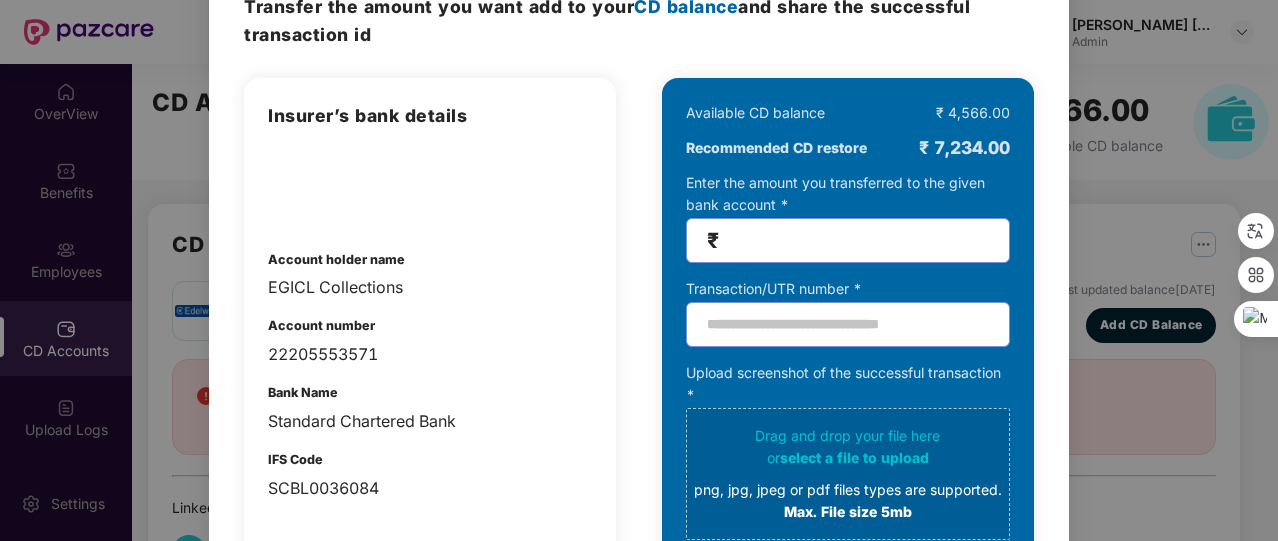 scroll, scrollTop: 0, scrollLeft: 0, axis: both 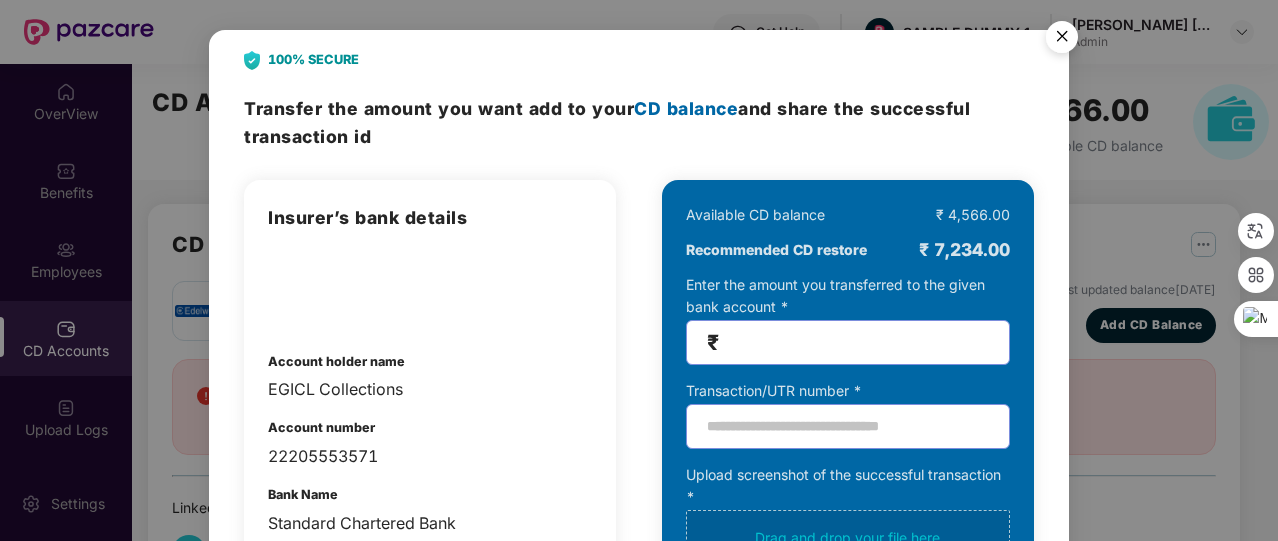 click on "100% SECURE Transfer the amount   you want add to your  CD balance  and share the successful transaction id Insurer’s bank details Account holder name EGICL Collections Account number 22205553571 Bank Name Standard Chartered Bank IFS Code SCBL0036084 Available CD balance ₹ 4,566.00 Recommended CD restore ₹ 7,234.00 Enter the amount you transferred to the given bank account * ₹  Transaction/UTR number * Upload screenshot of the successful transaction * Drag and drop your file here or  select a file to upload png, jpg, jpeg or pdf files types are supported. Max. File size 5mb Submit  Cancel OK" at bounding box center (639, 270) 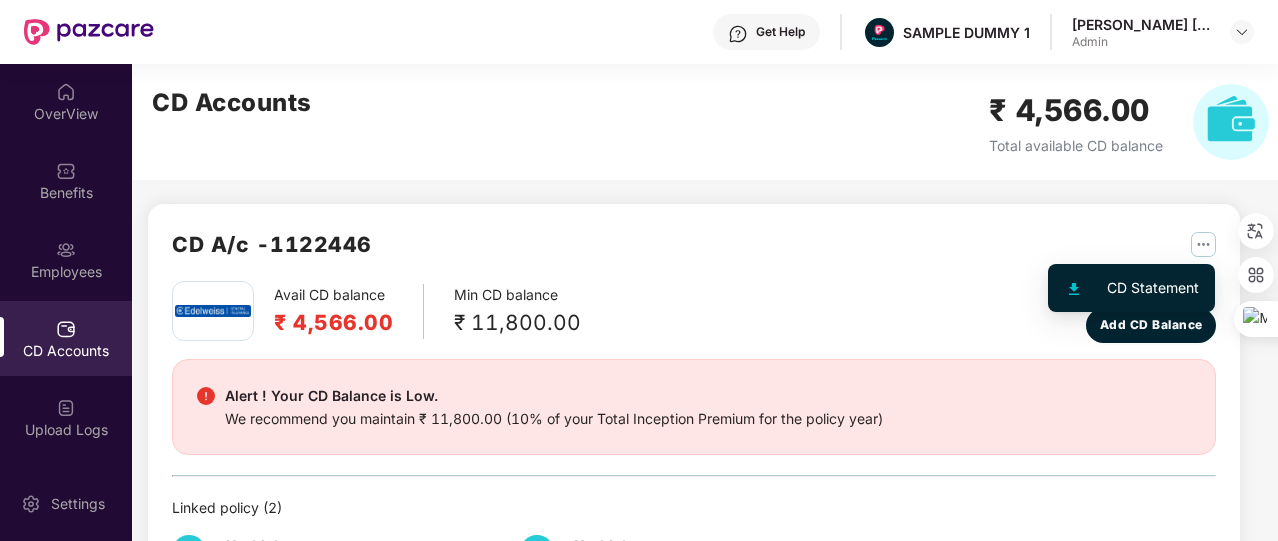 click at bounding box center (1203, 244) 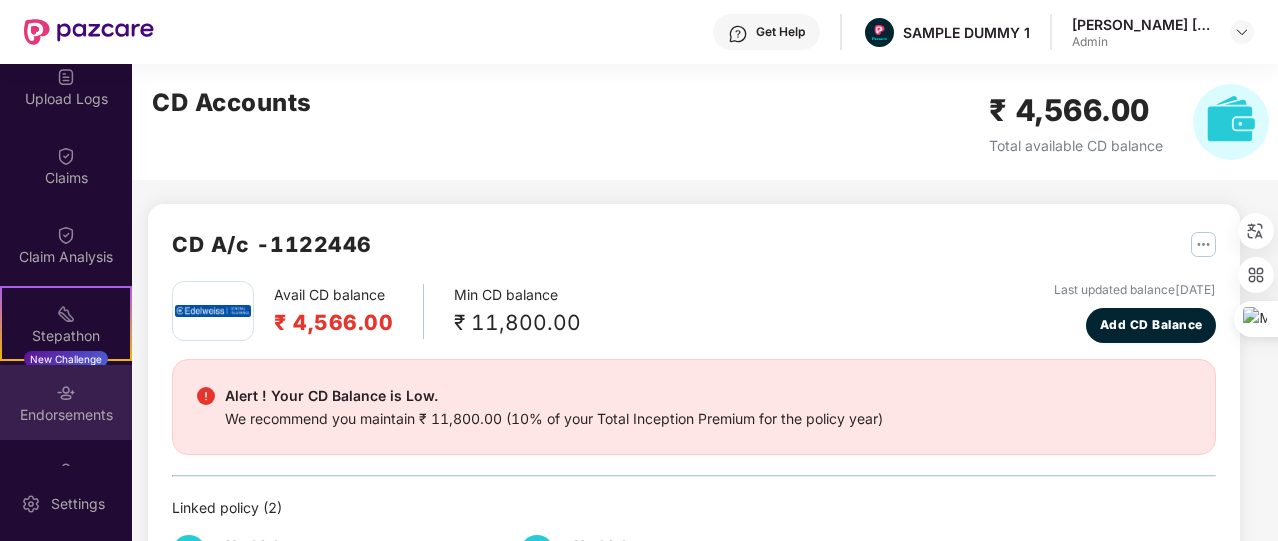 scroll, scrollTop: 445, scrollLeft: 0, axis: vertical 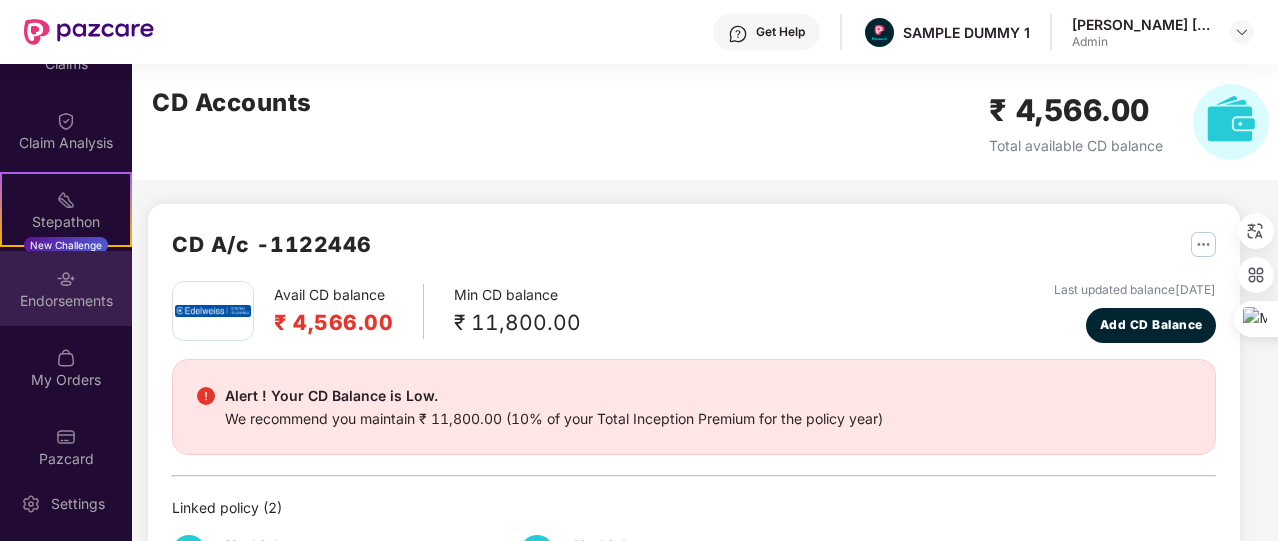 click on "My Orders" at bounding box center (66, 380) 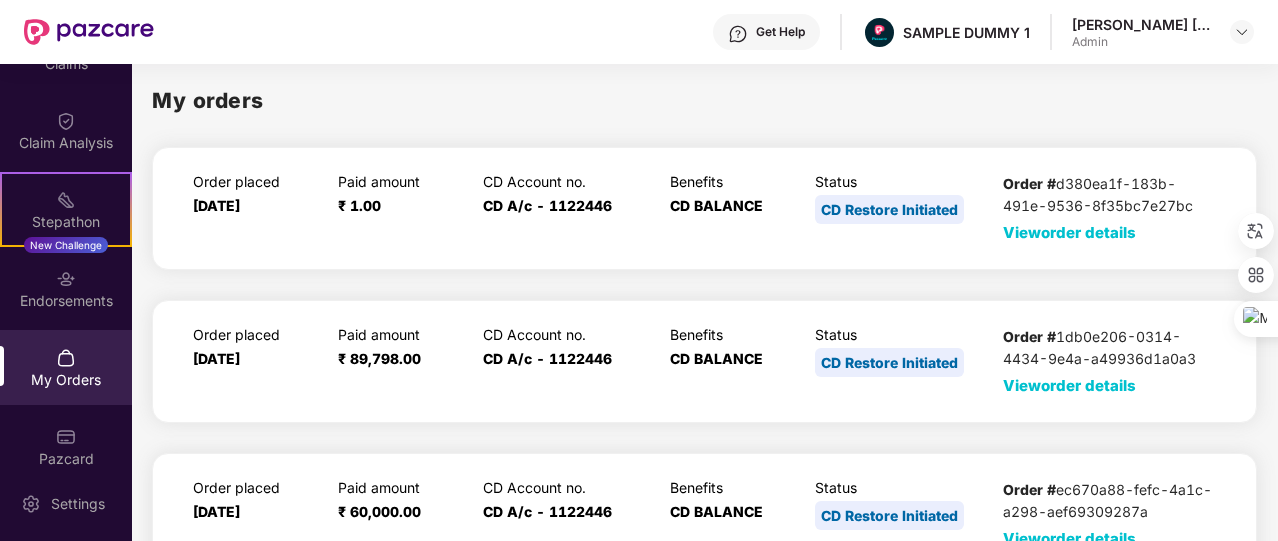 click on "View  order details" at bounding box center (1069, 232) 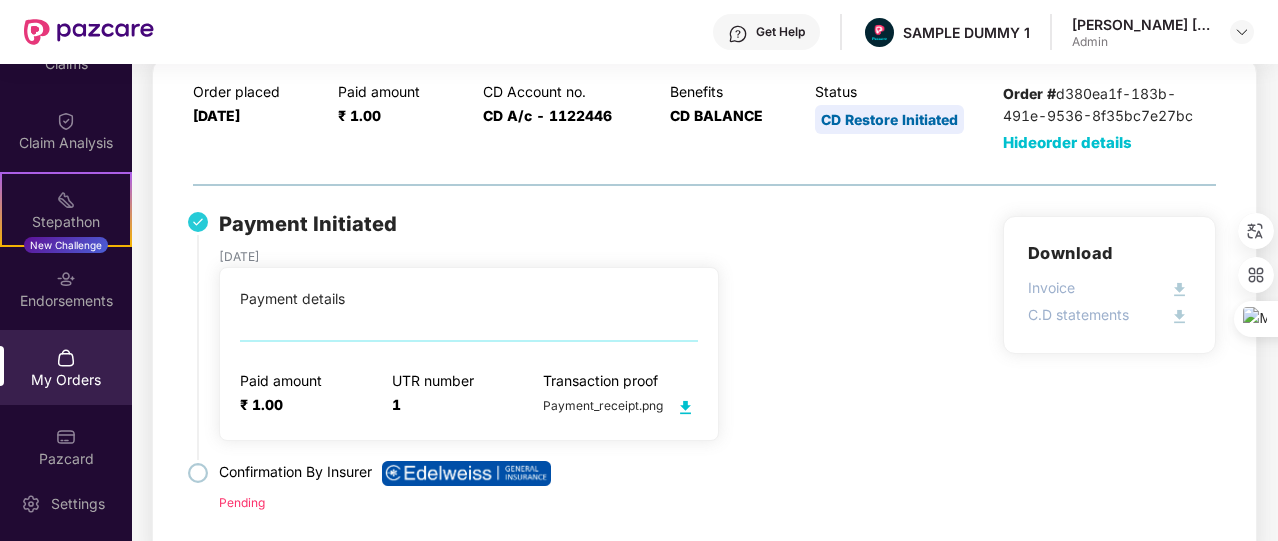 scroll, scrollTop: 124, scrollLeft: 0, axis: vertical 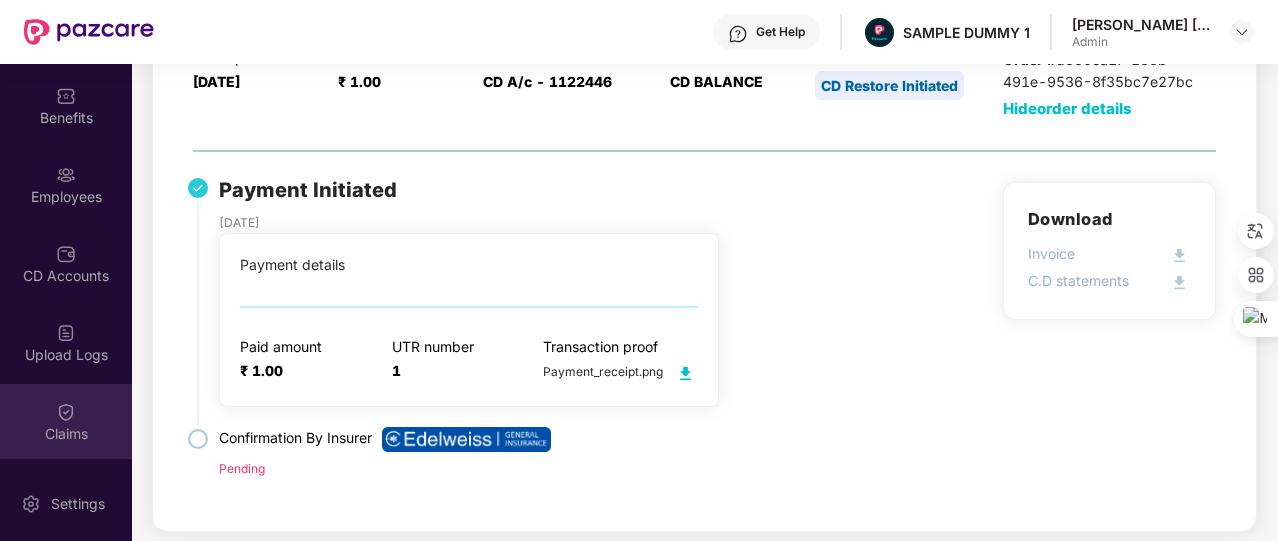 click on "Claims" at bounding box center (66, 434) 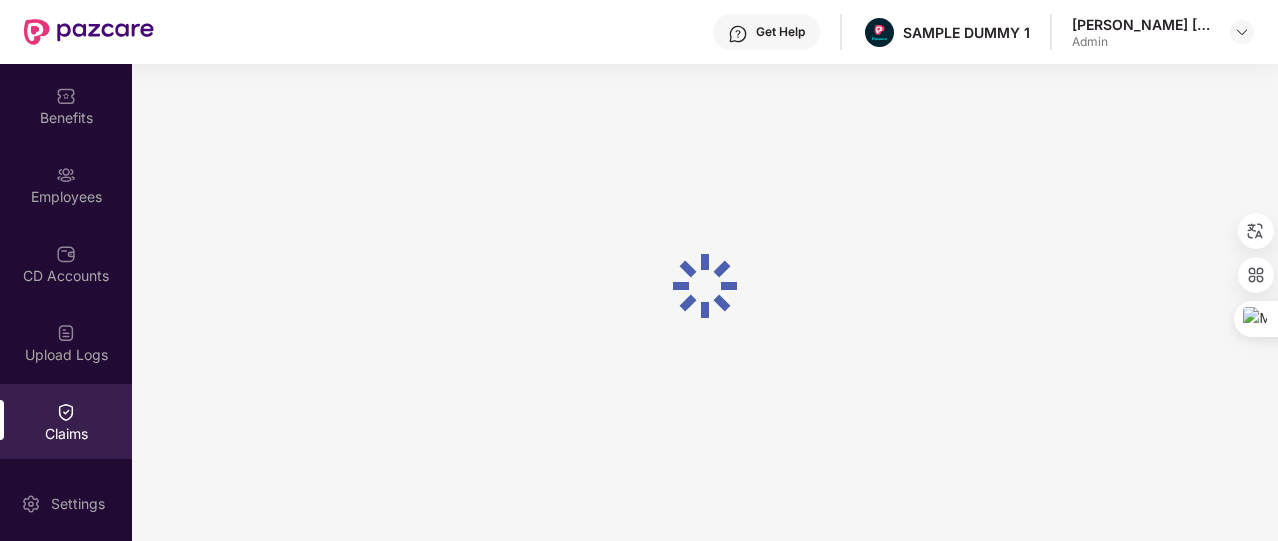 scroll, scrollTop: 0, scrollLeft: 0, axis: both 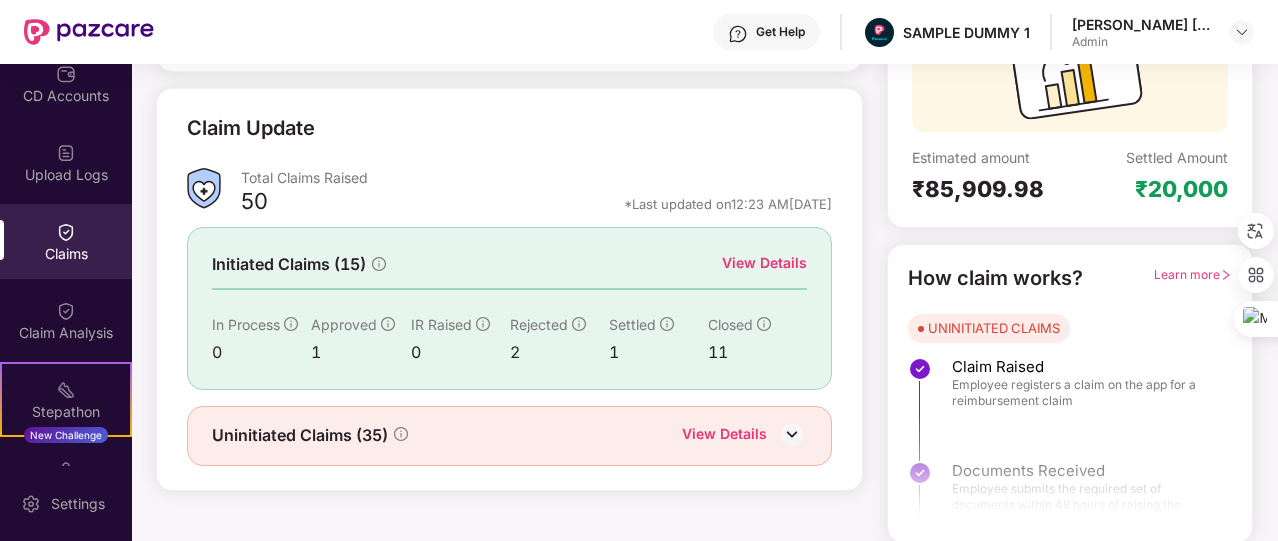 click on "View Details" at bounding box center [764, 263] 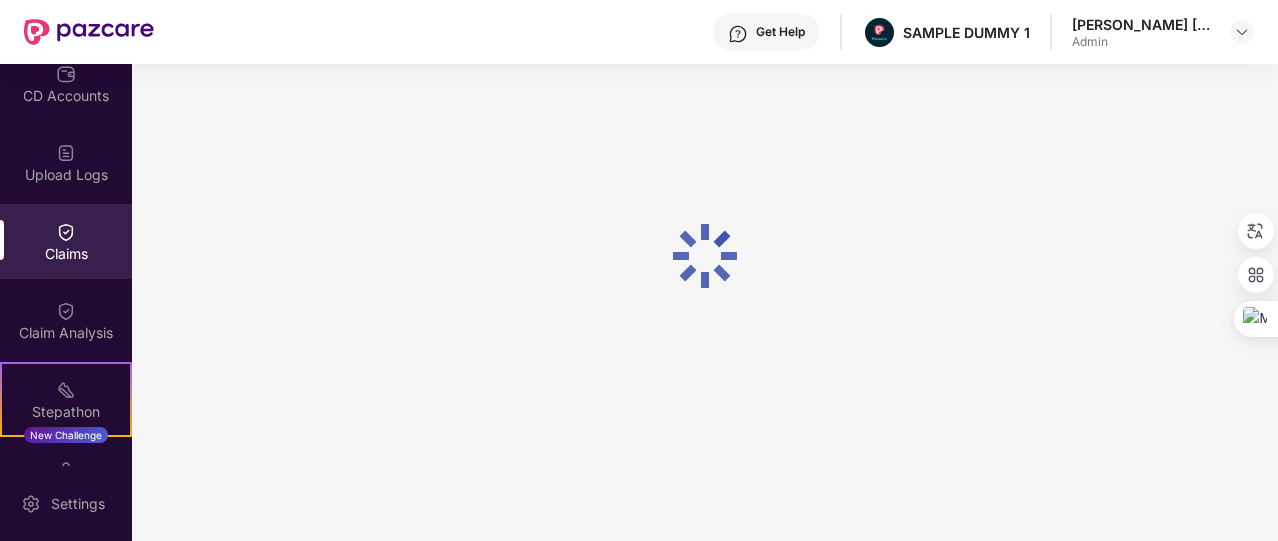 scroll, scrollTop: 86, scrollLeft: 0, axis: vertical 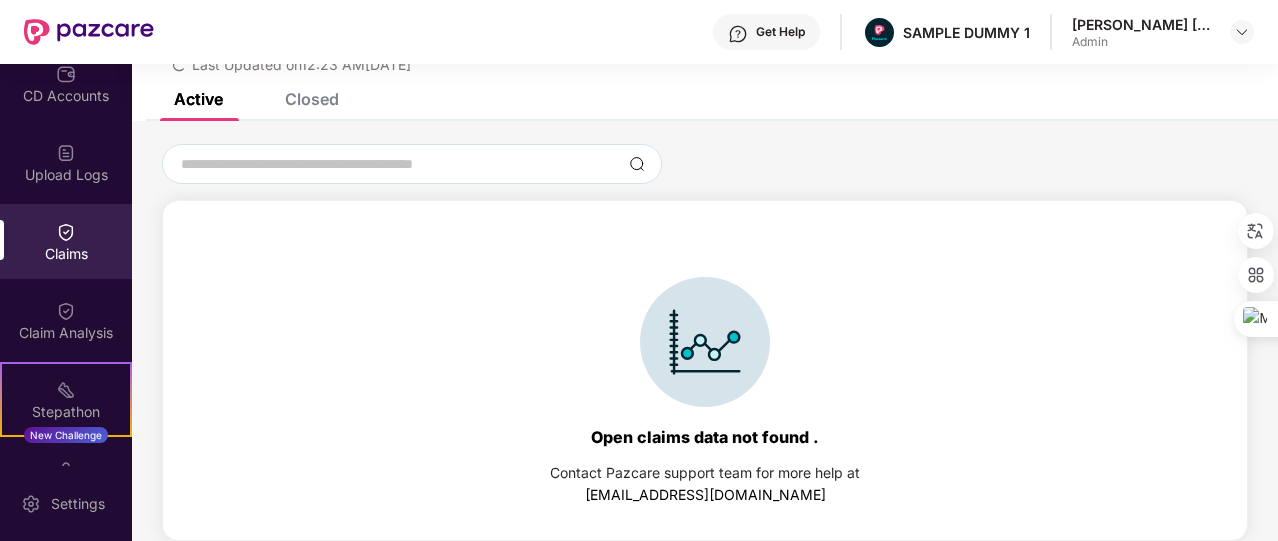 click on "Closed" at bounding box center (312, 99) 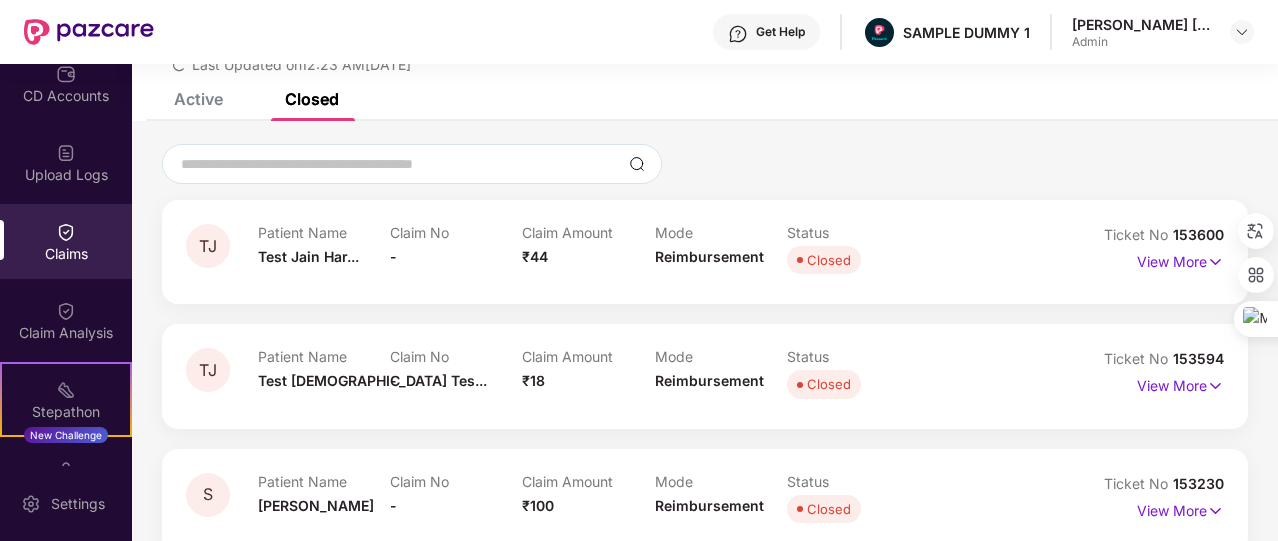 scroll, scrollTop: 0, scrollLeft: 0, axis: both 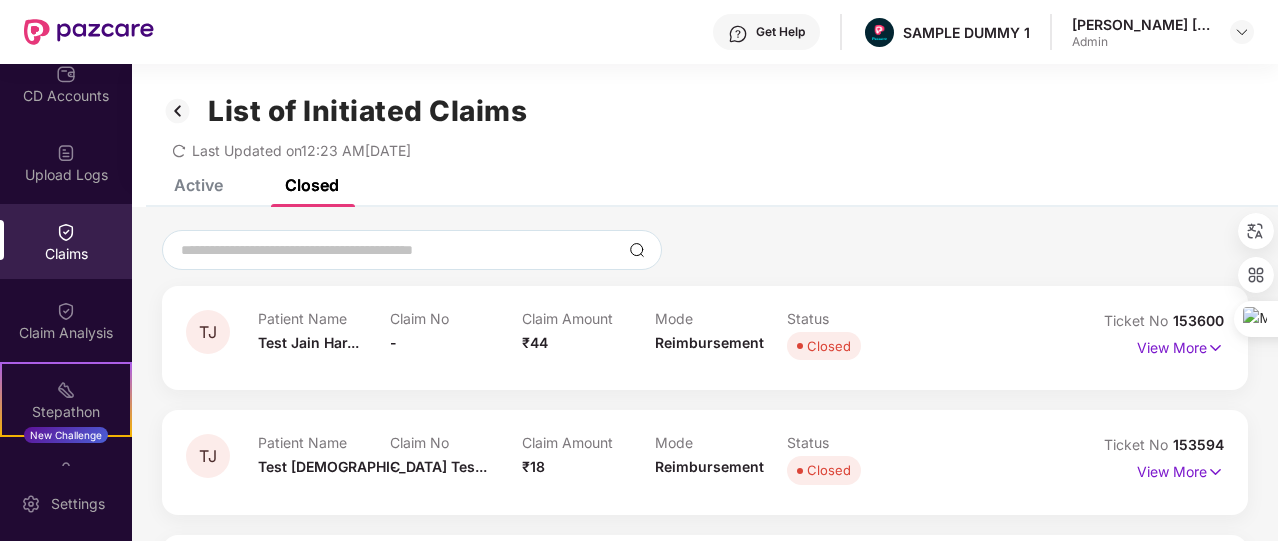 click at bounding box center (178, 111) 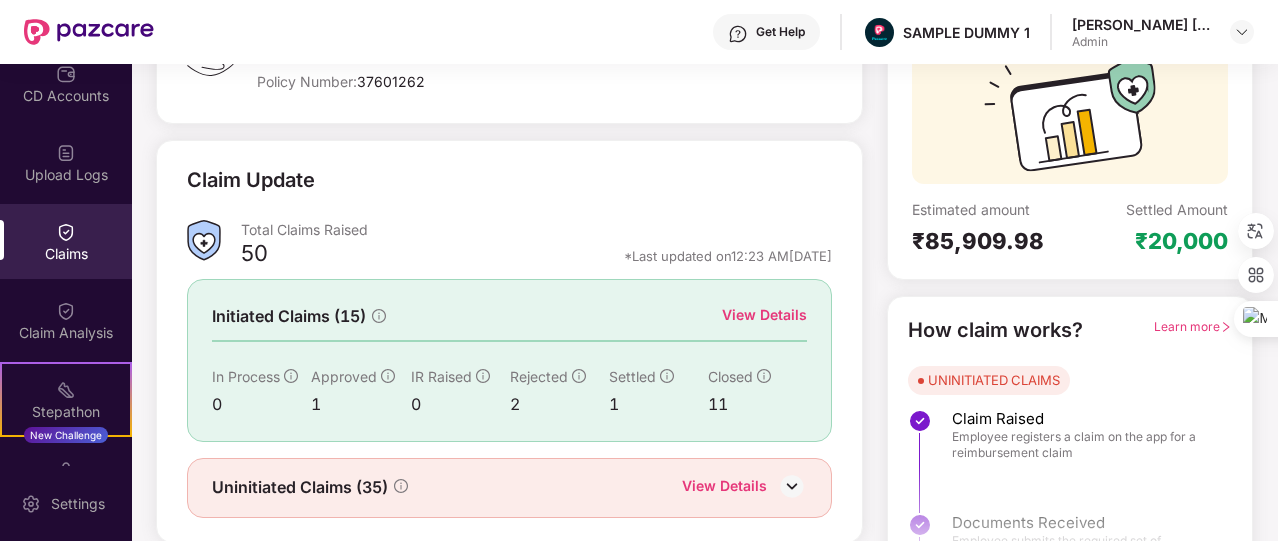 scroll, scrollTop: 240, scrollLeft: 0, axis: vertical 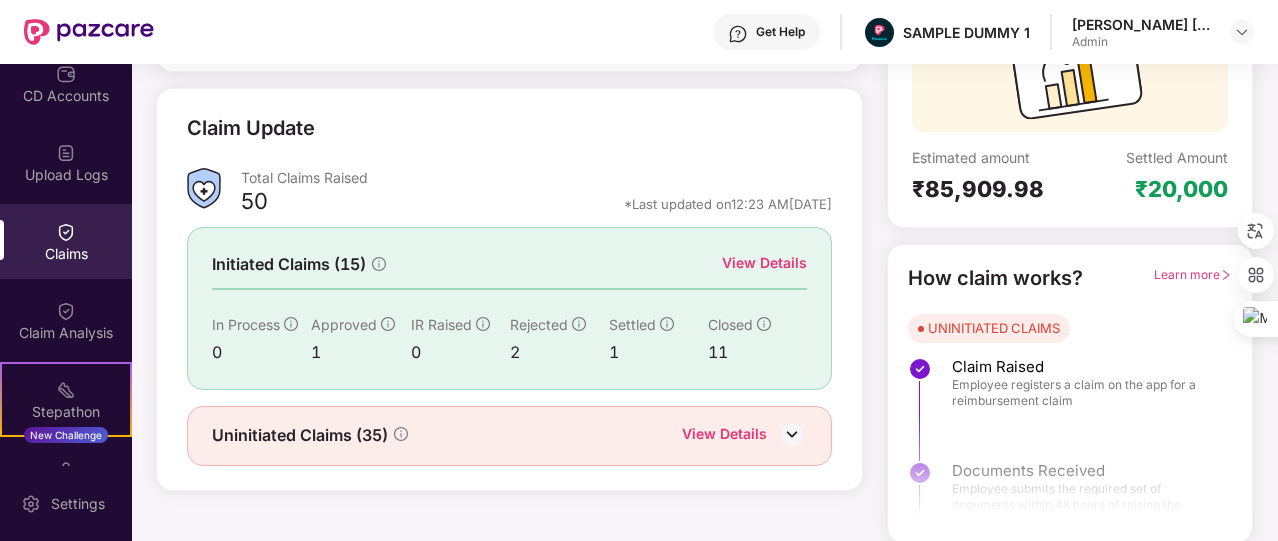 click on "View Details" at bounding box center (724, 436) 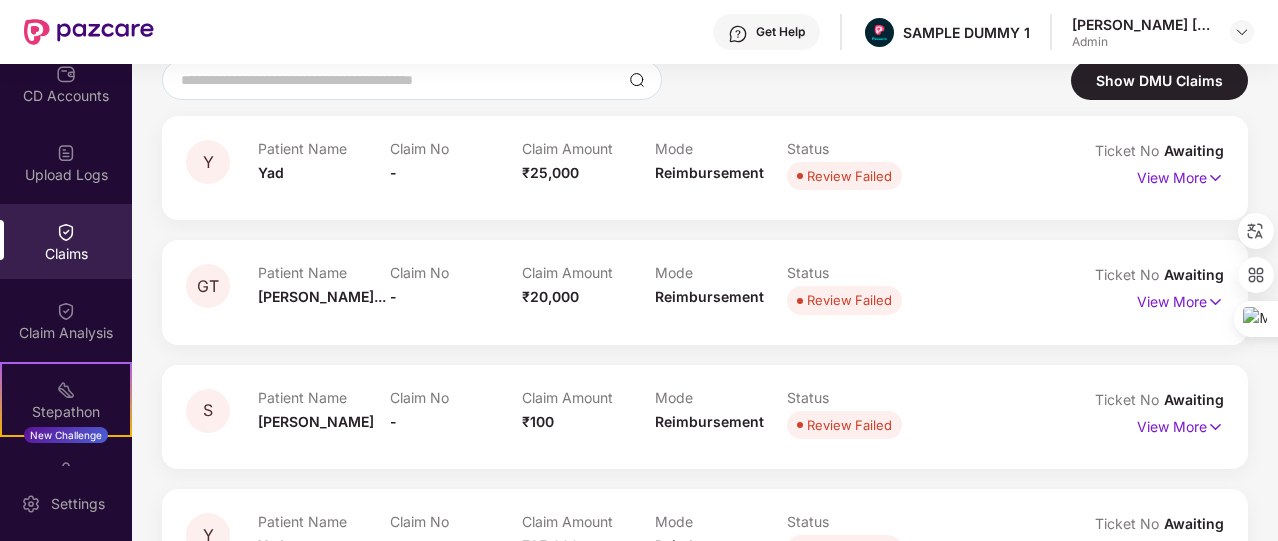 scroll, scrollTop: 18, scrollLeft: 0, axis: vertical 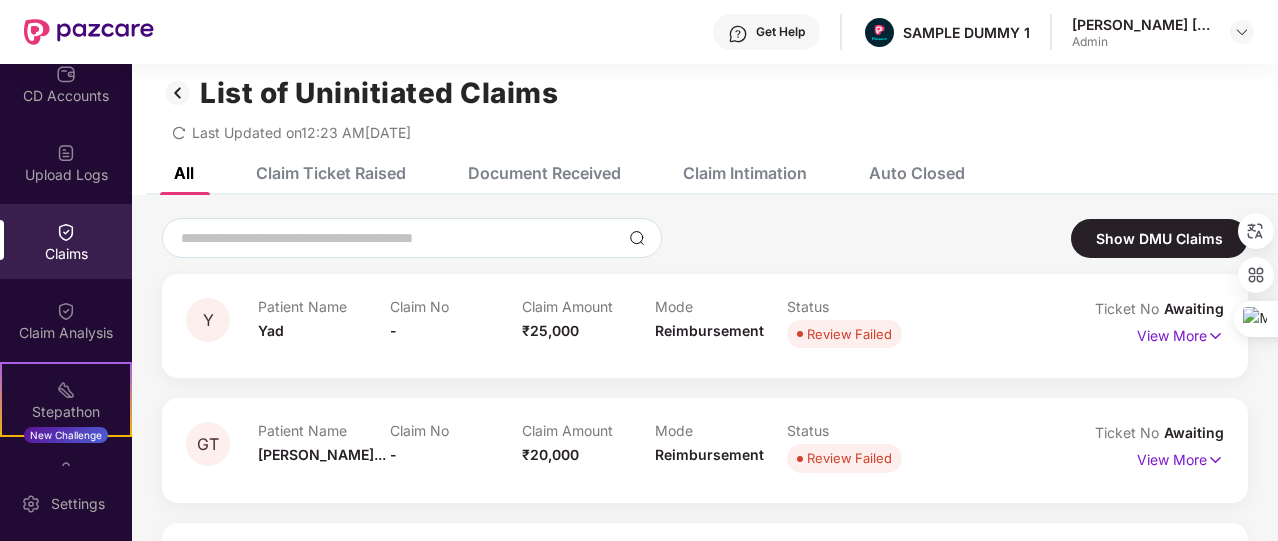 click on "Document Received" at bounding box center [544, 173] 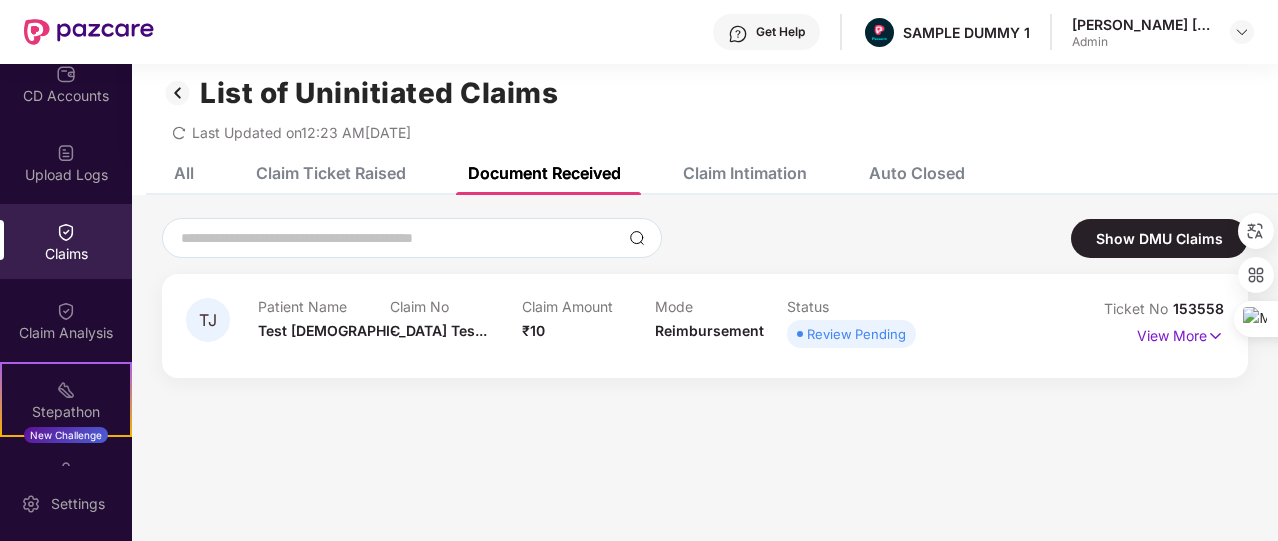 click on "Claim Intimation" at bounding box center (745, 173) 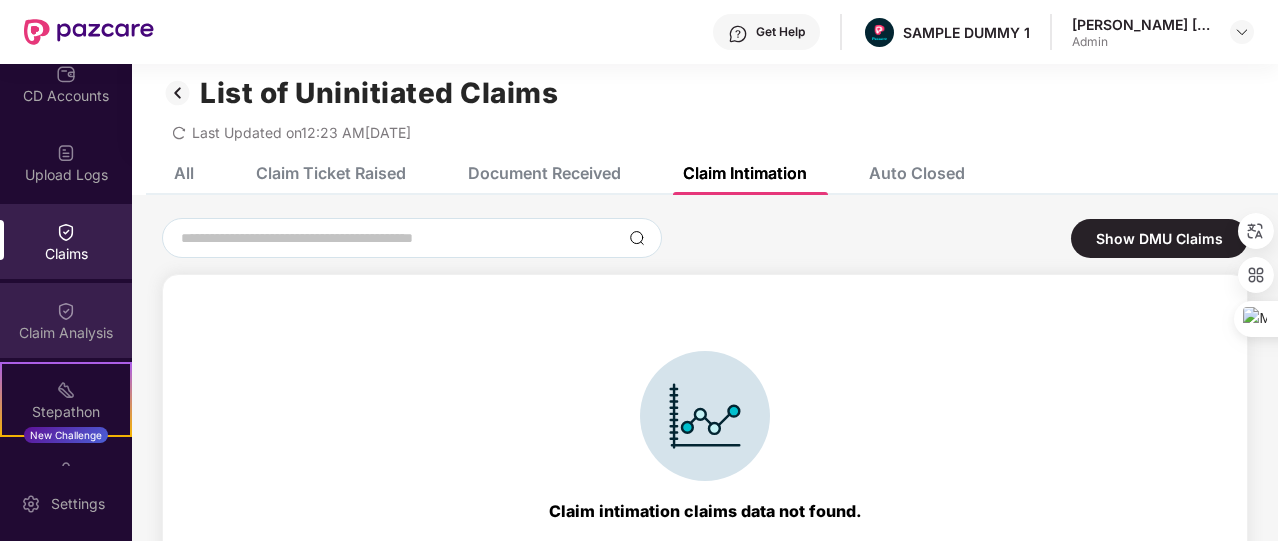 click on "Claim Analysis" at bounding box center (66, 333) 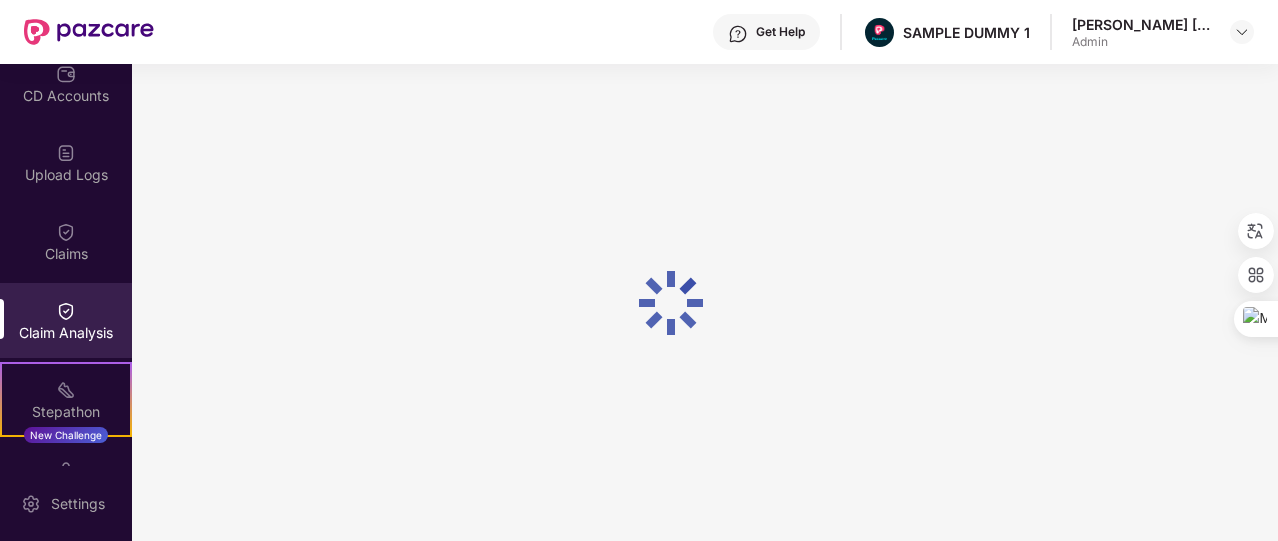 scroll, scrollTop: 0, scrollLeft: 0, axis: both 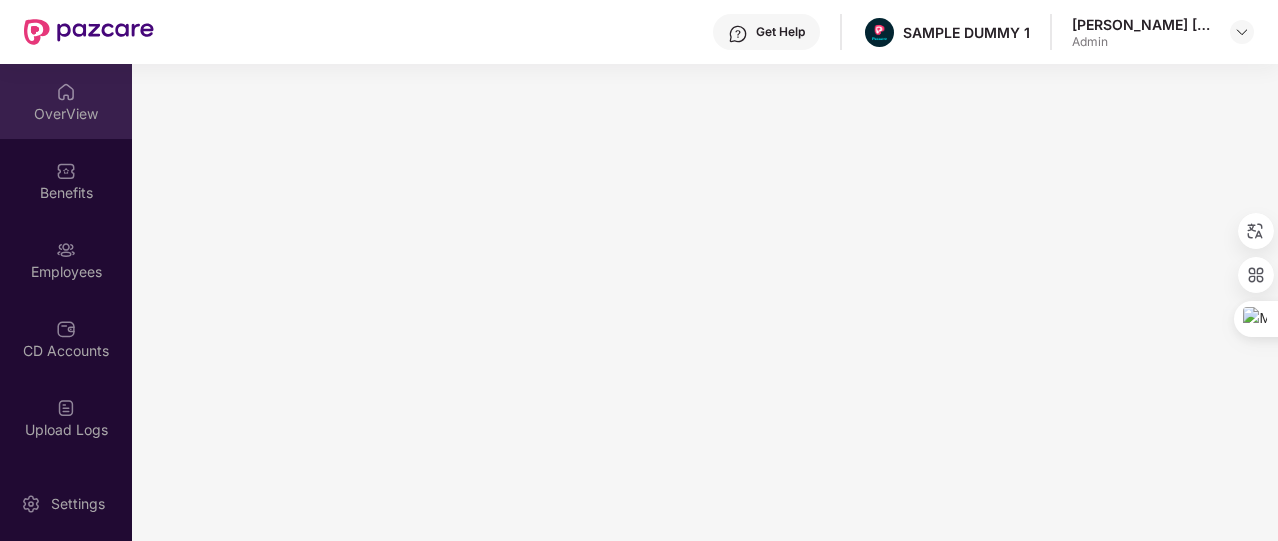 click on "OverView" at bounding box center [66, 114] 